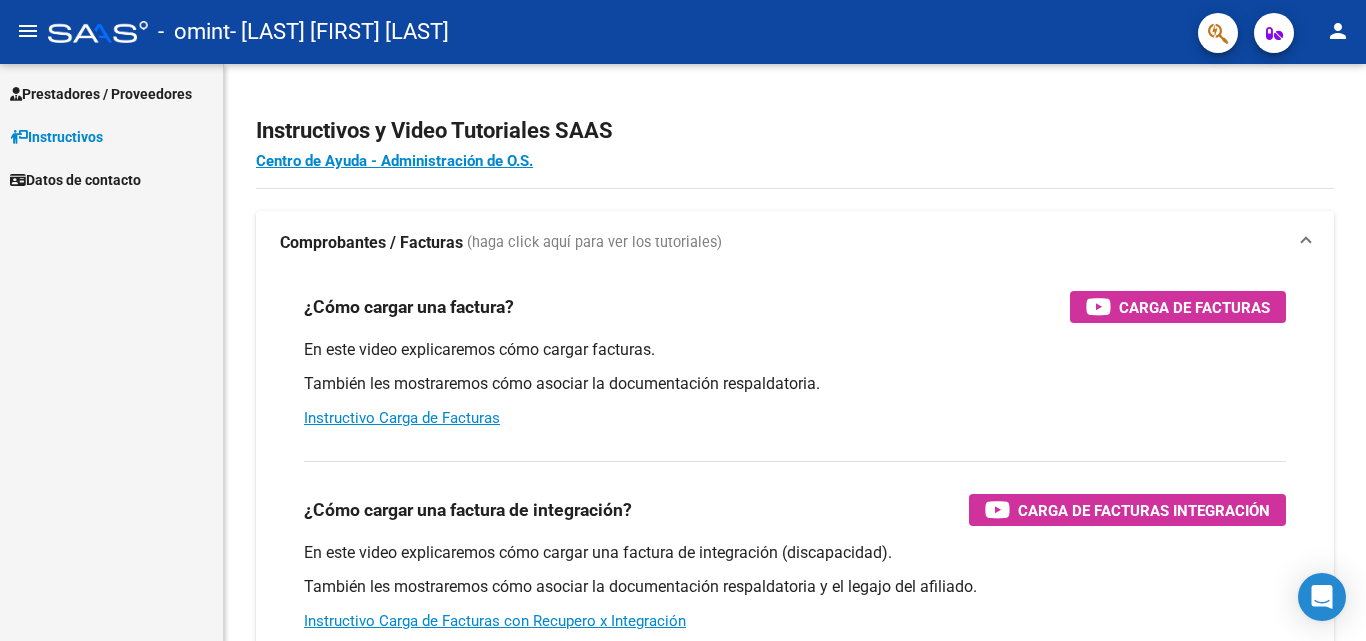 scroll, scrollTop: 0, scrollLeft: 0, axis: both 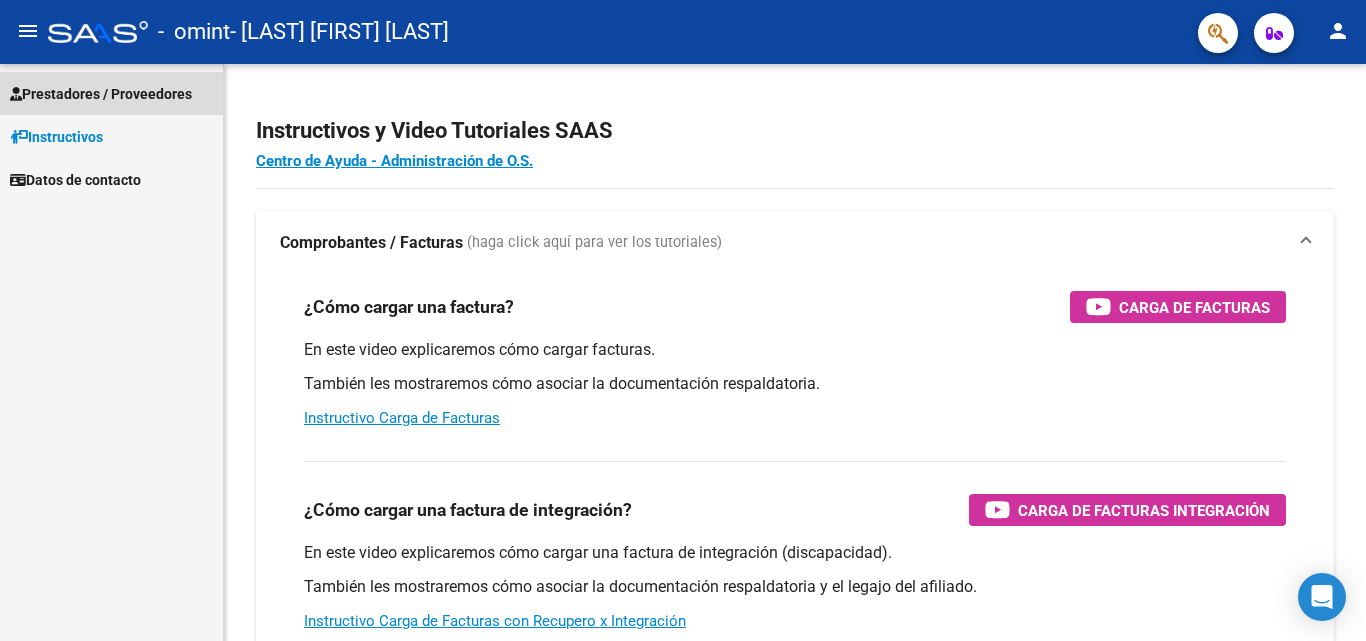 click on "Prestadores / Proveedores" at bounding box center [101, 94] 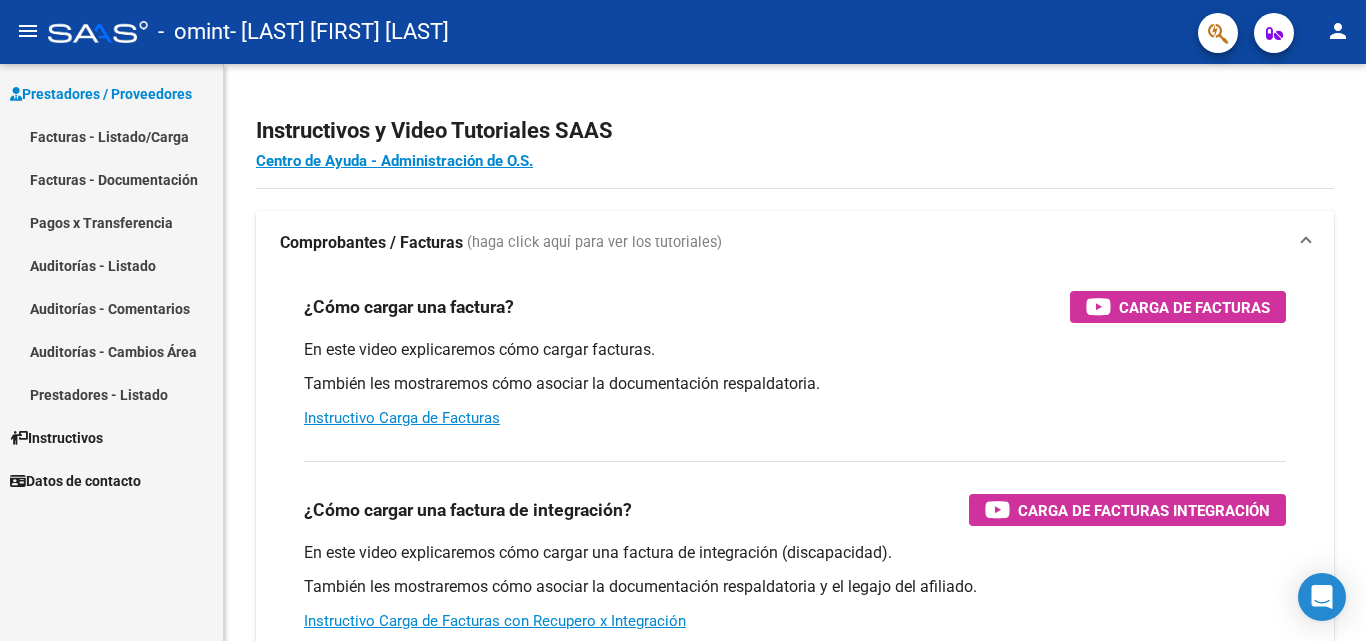 click on "Facturas - Listado/Carga" at bounding box center [111, 136] 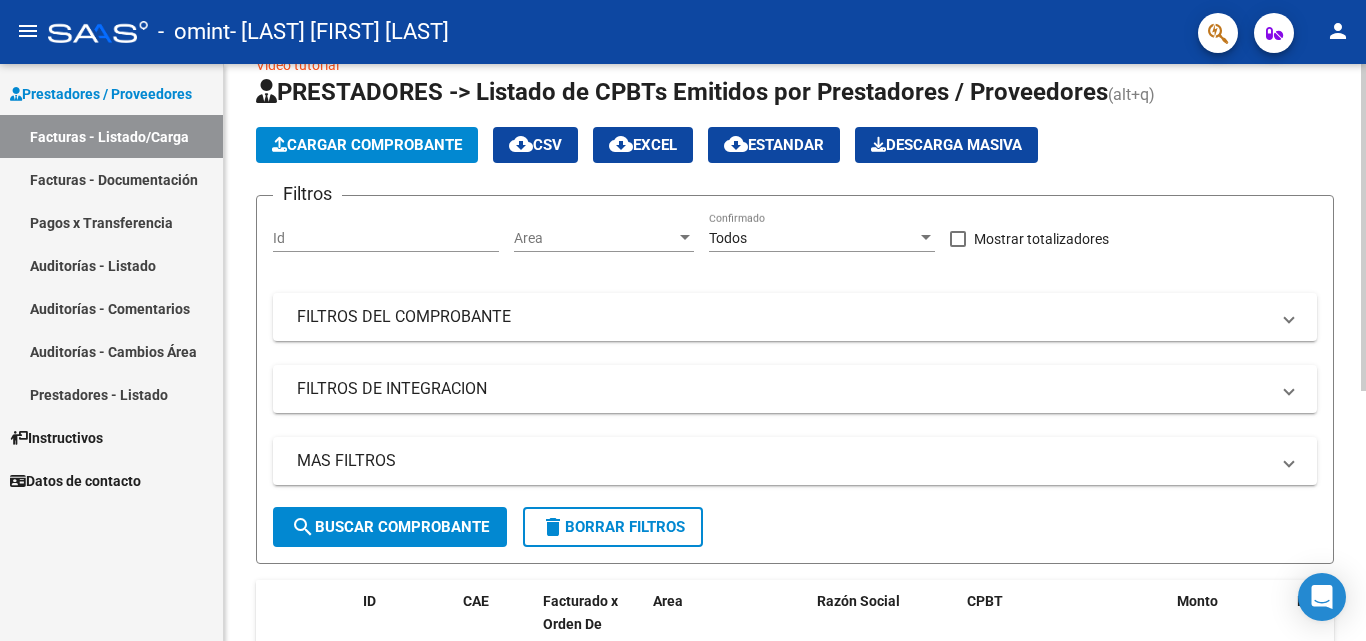 scroll, scrollTop: 0, scrollLeft: 0, axis: both 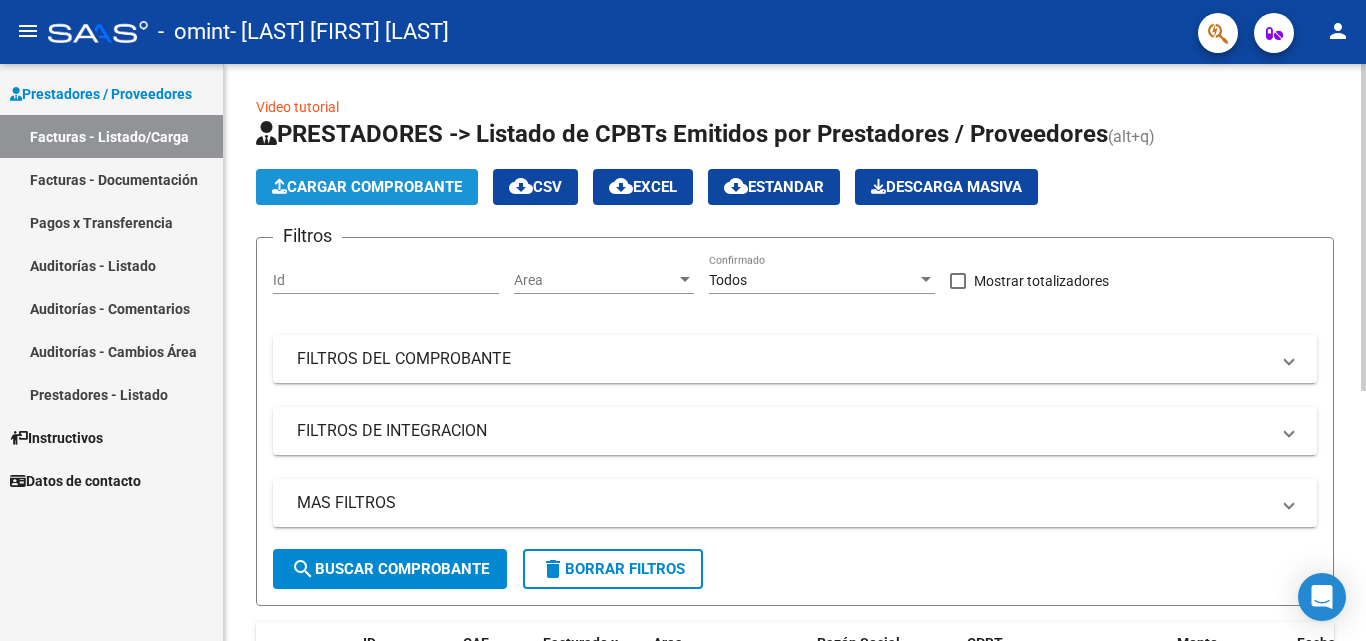 click on "Cargar Comprobante" 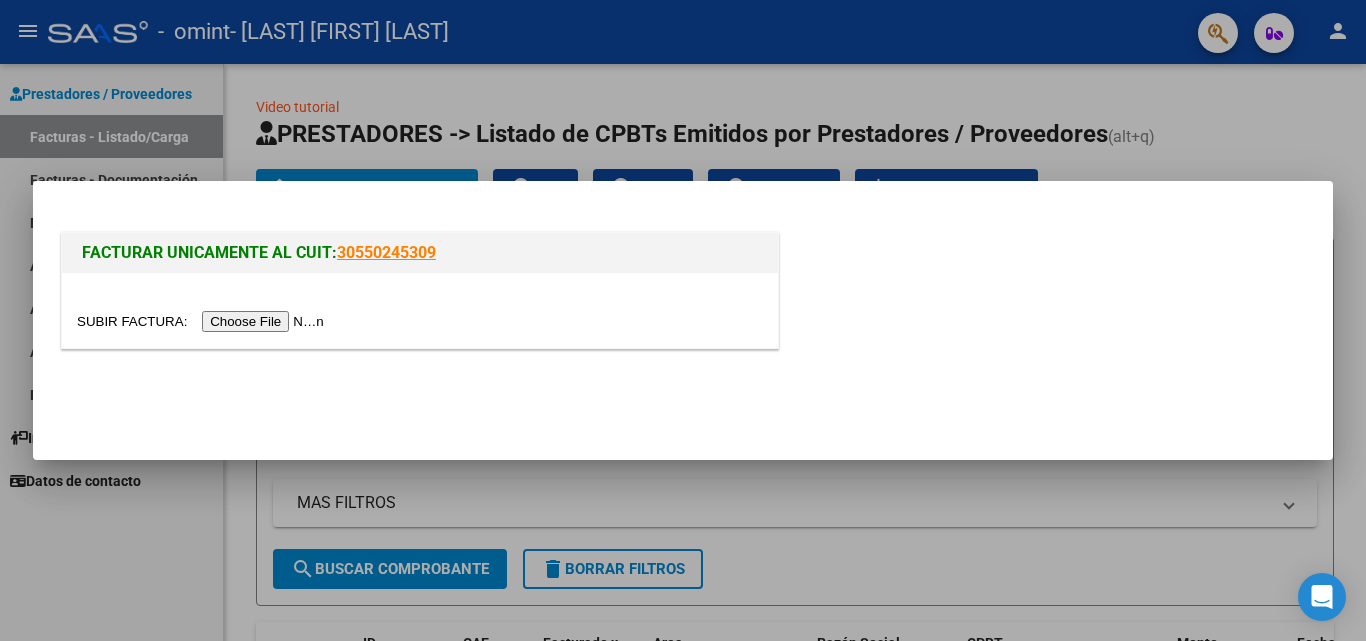 click at bounding box center (683, 320) 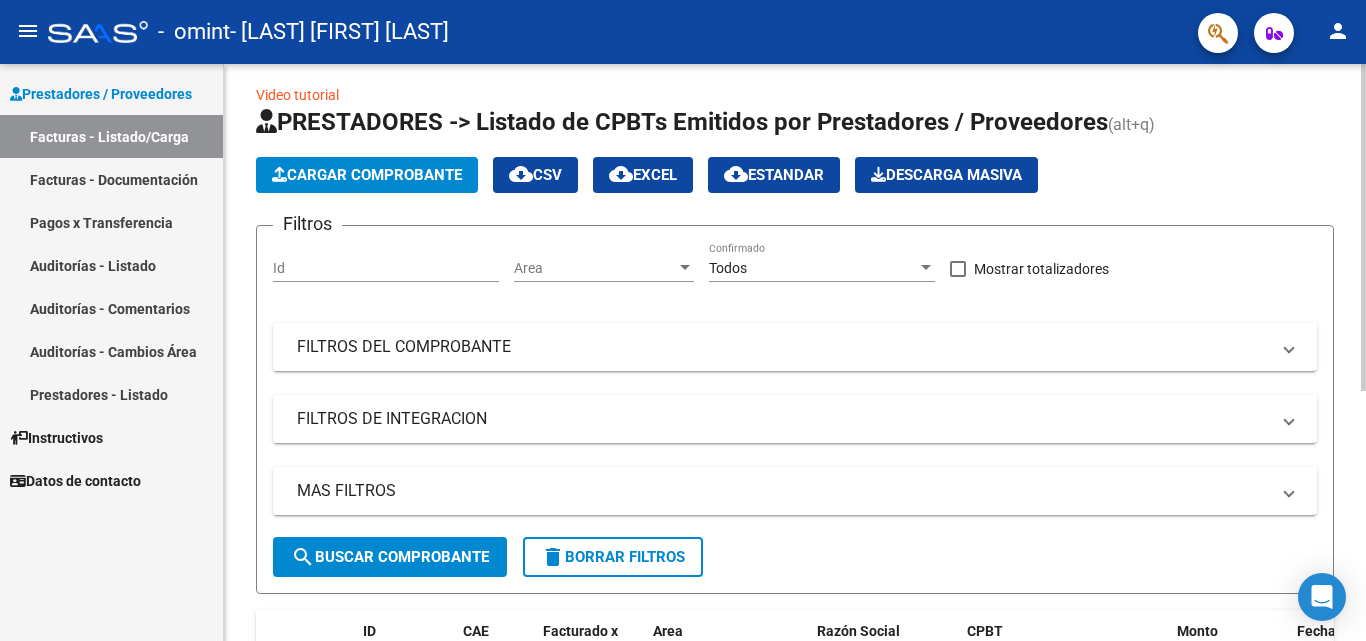 scroll, scrollTop: 0, scrollLeft: 0, axis: both 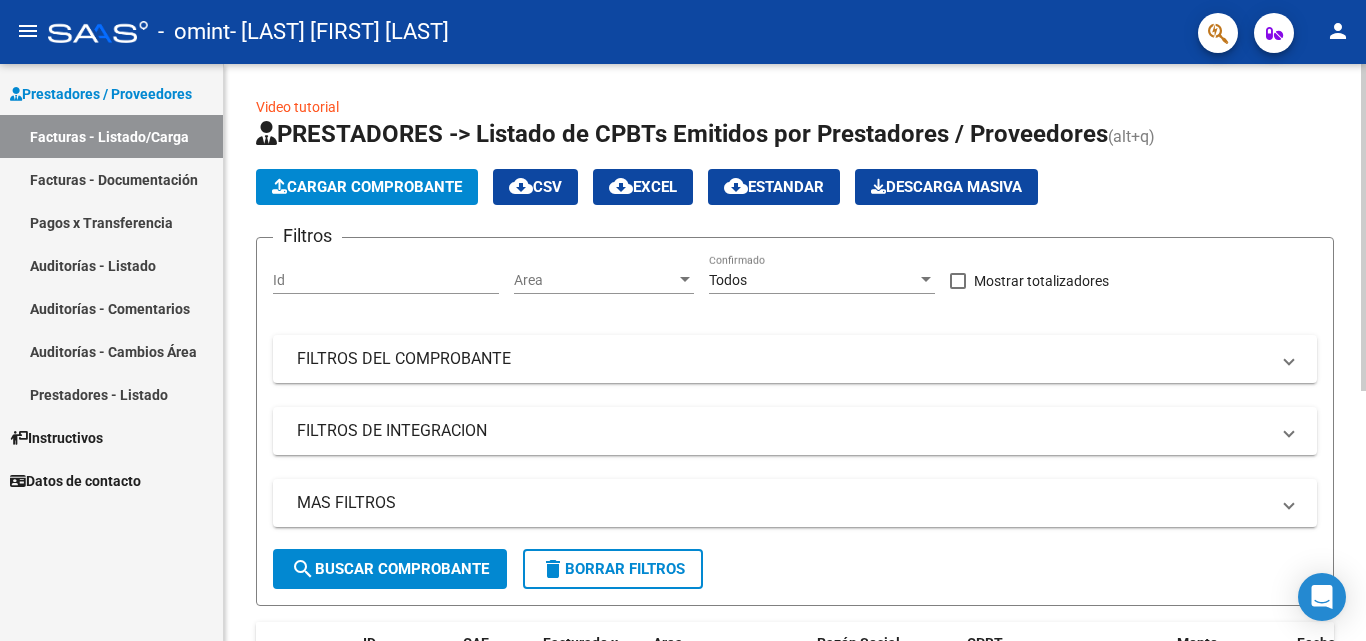 click on "Cargar Comprobante" 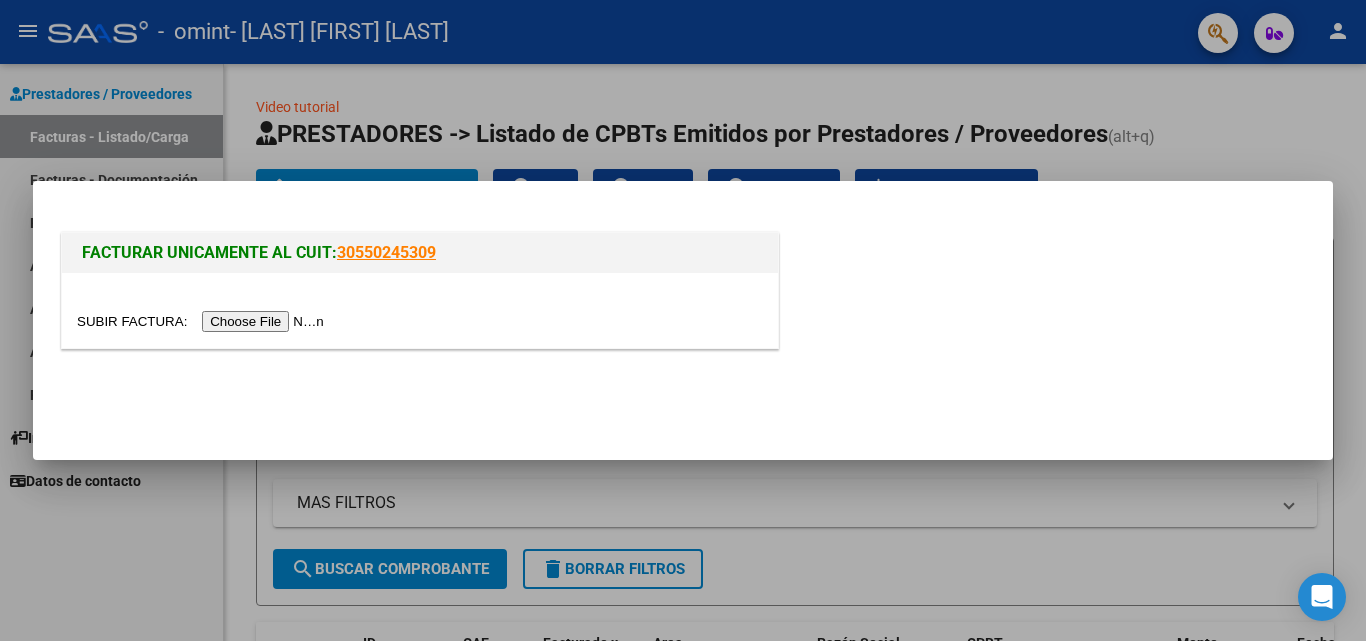 click at bounding box center [203, 321] 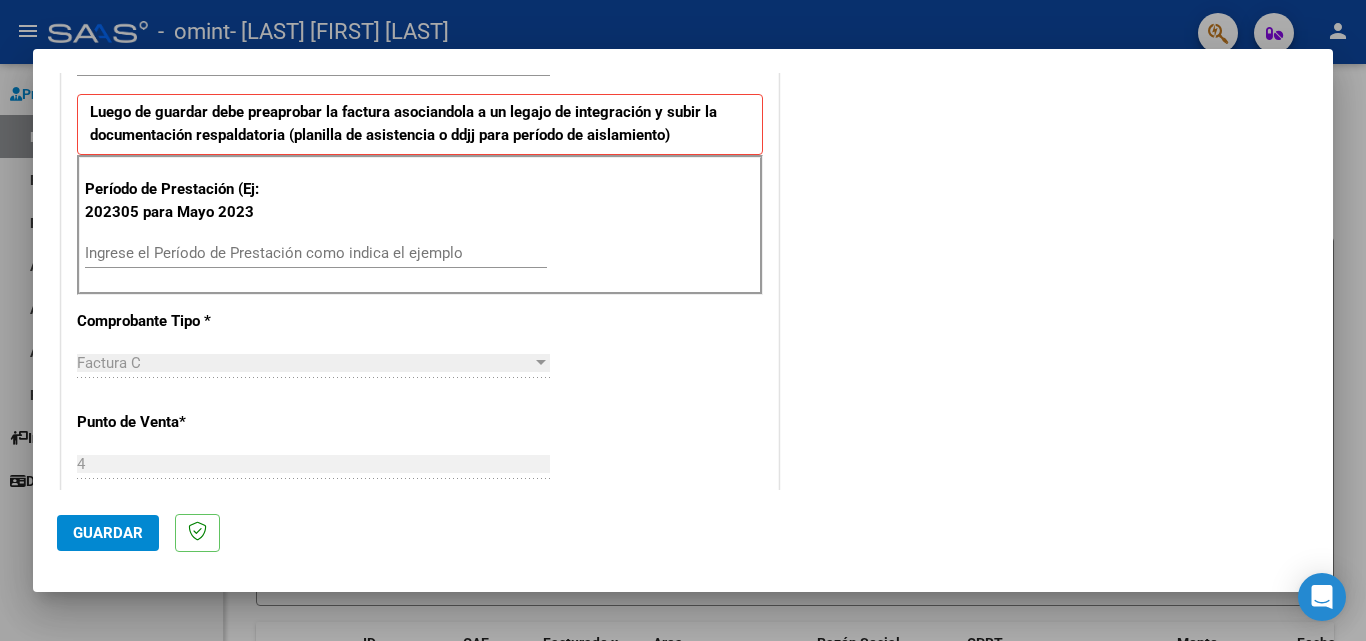scroll, scrollTop: 500, scrollLeft: 0, axis: vertical 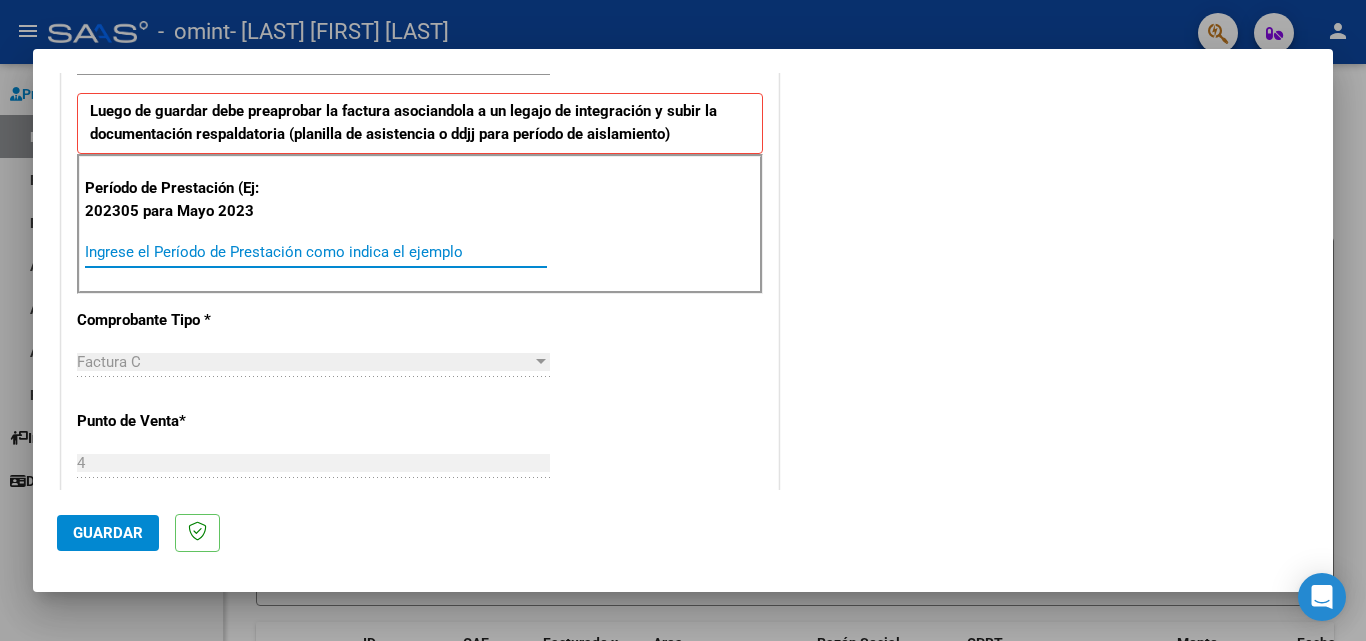 click on "Ingrese el Período de Prestación como indica el ejemplo" at bounding box center [316, 252] 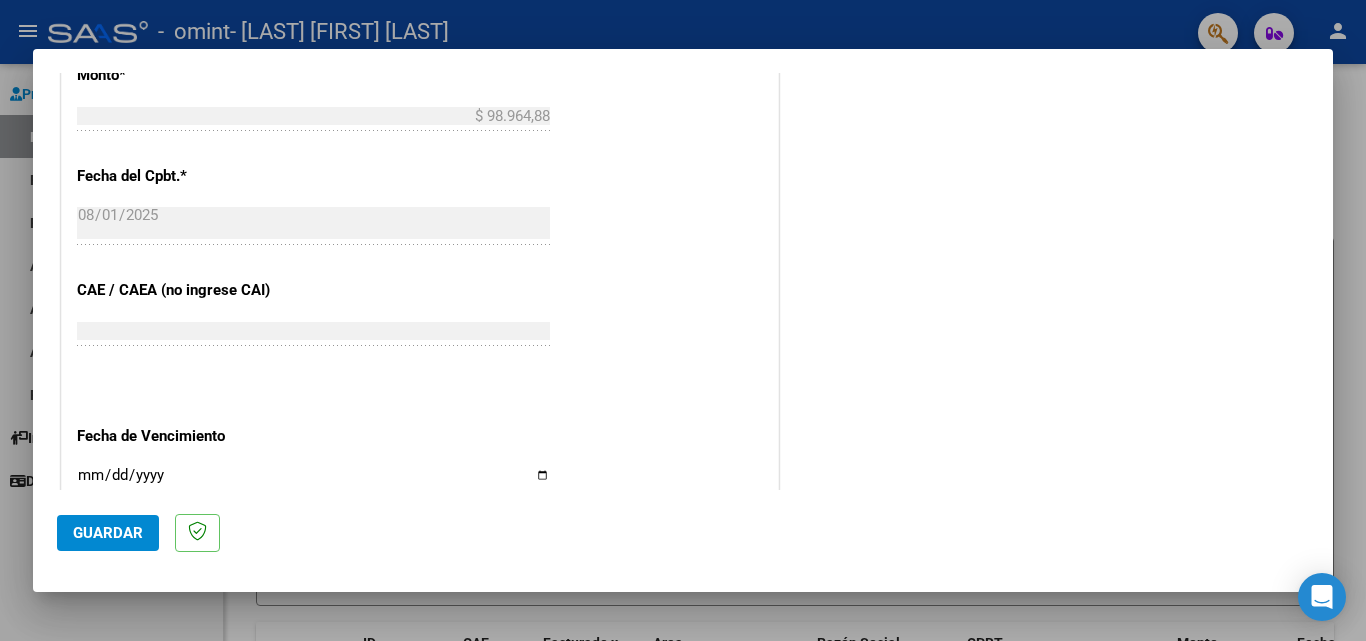 scroll, scrollTop: 1300, scrollLeft: 0, axis: vertical 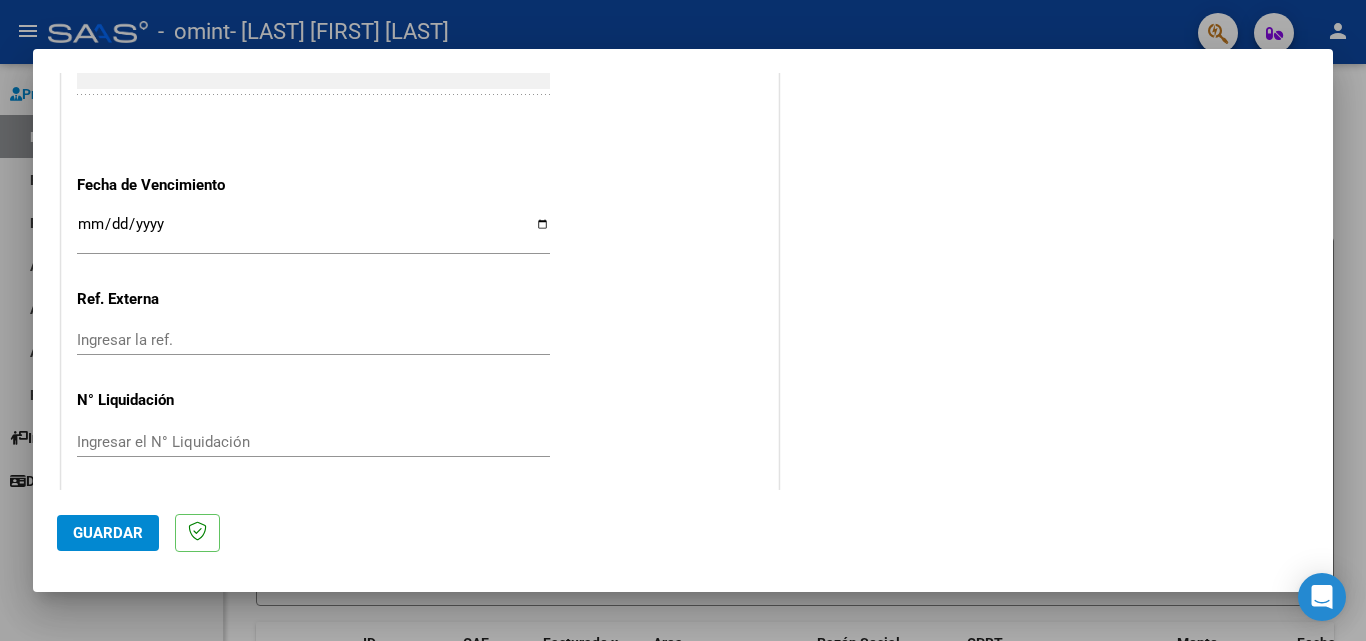 type on "202507" 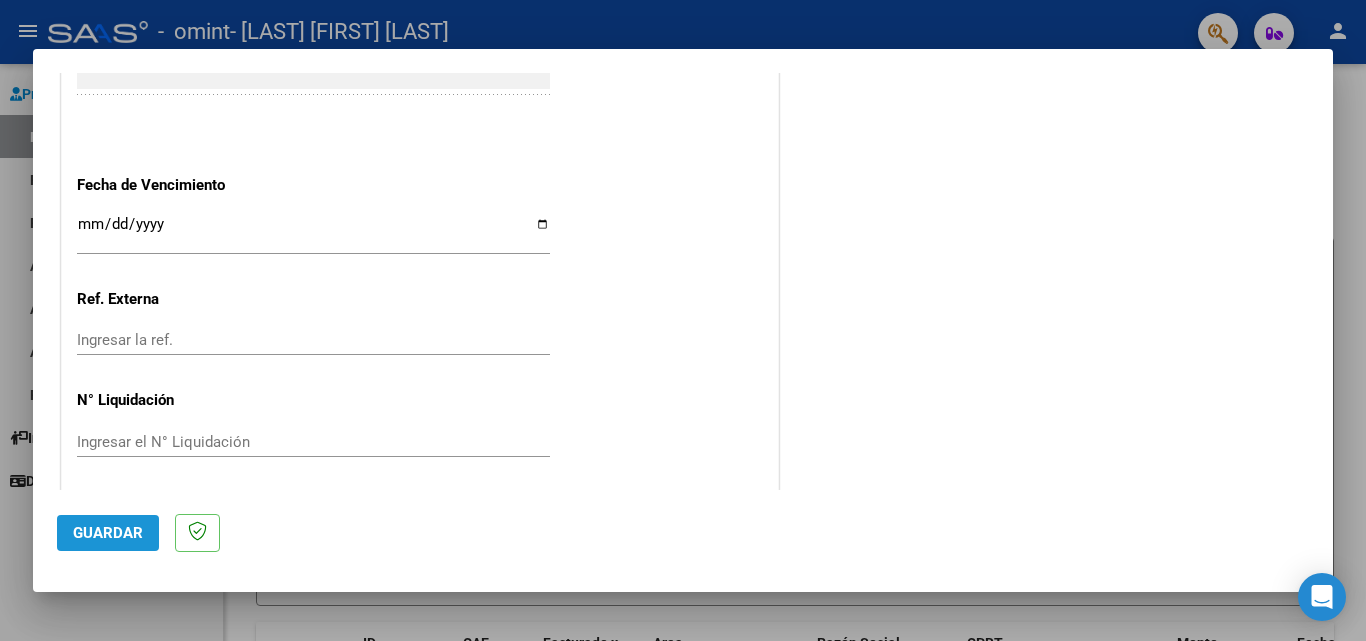 click on "Guardar" 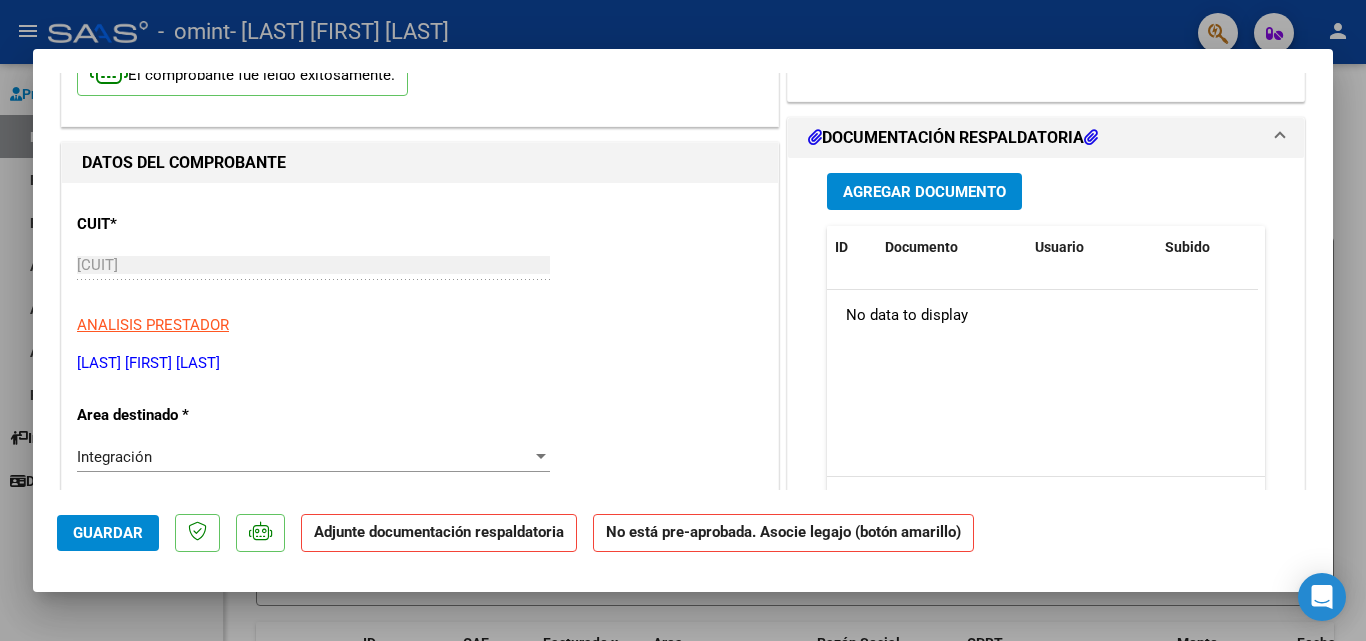 scroll, scrollTop: 100, scrollLeft: 0, axis: vertical 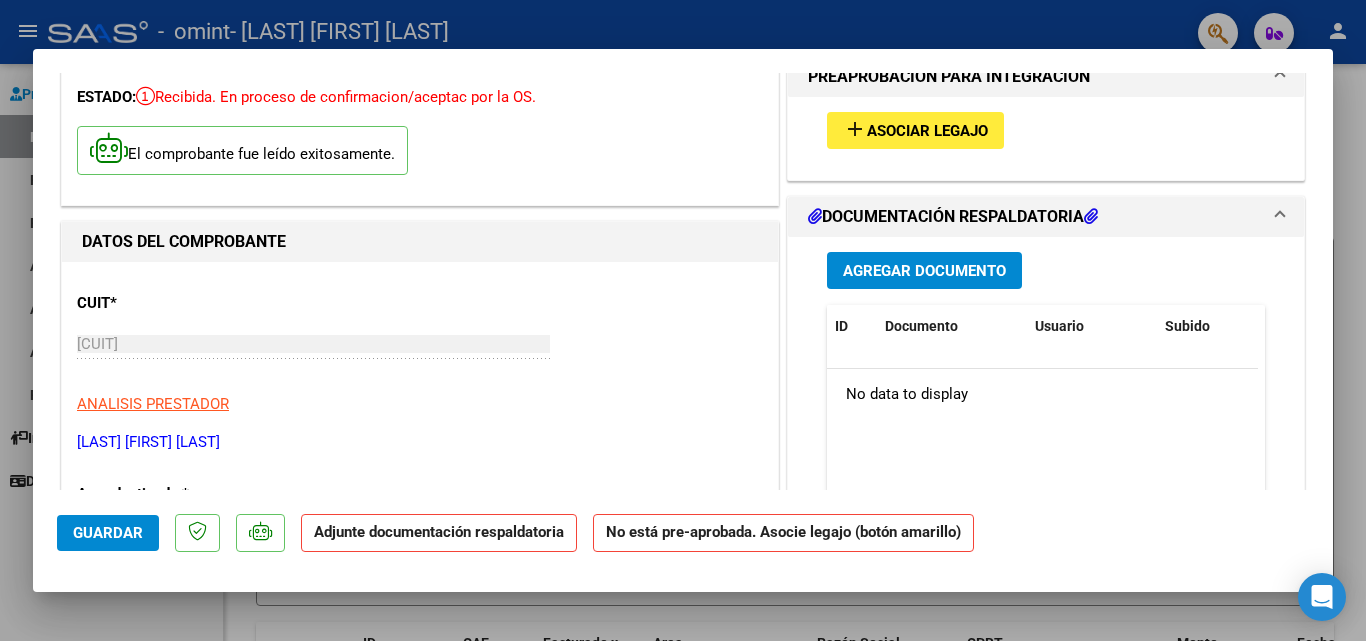 click on "Agregar Documento" at bounding box center (924, 271) 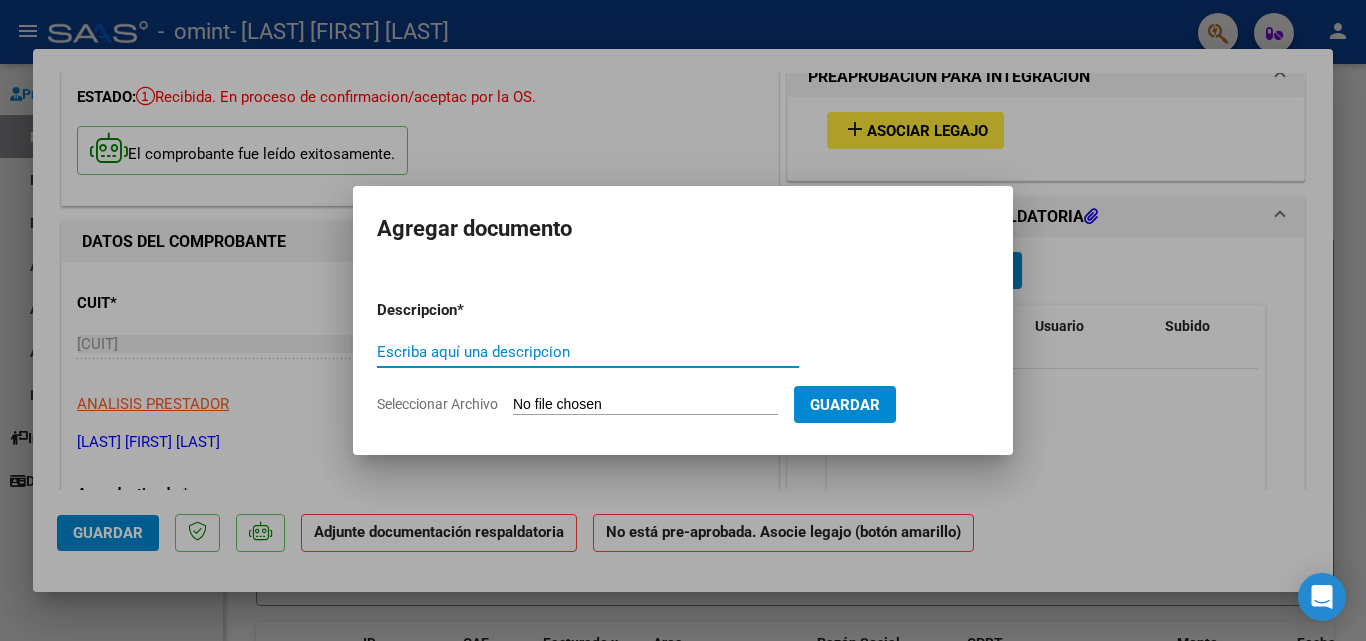 click on "Escriba aquí una descripcion" at bounding box center [588, 352] 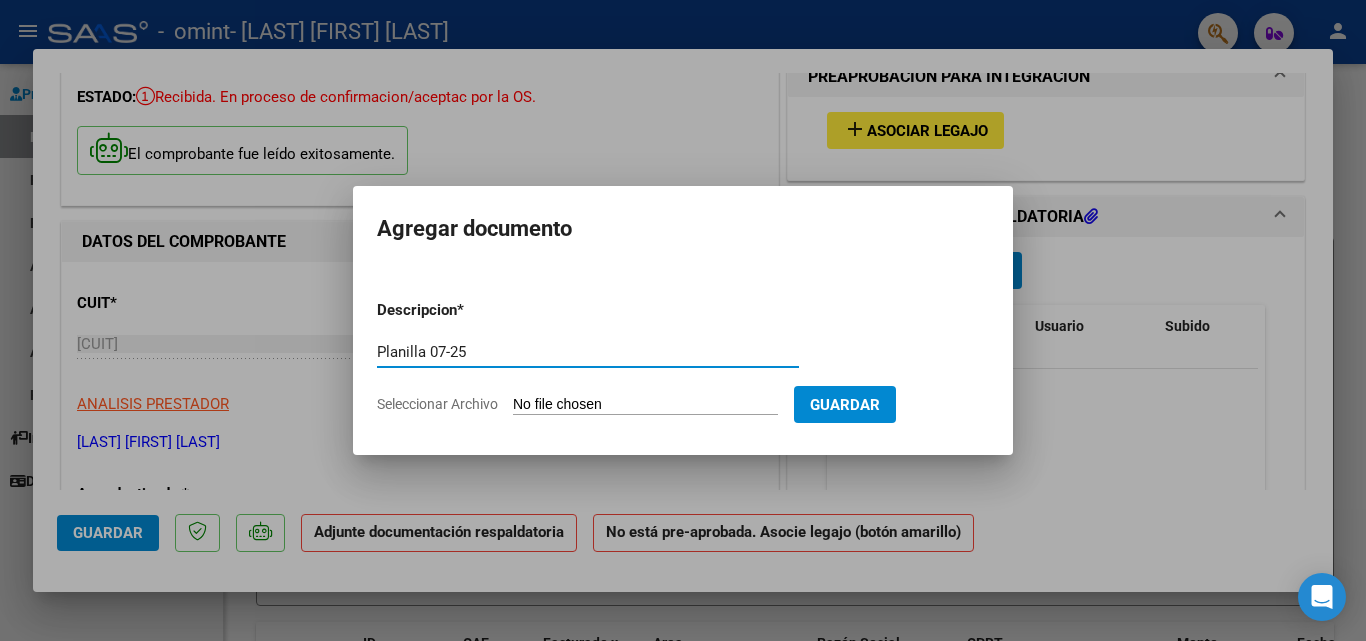 type on "Planilla 07-25" 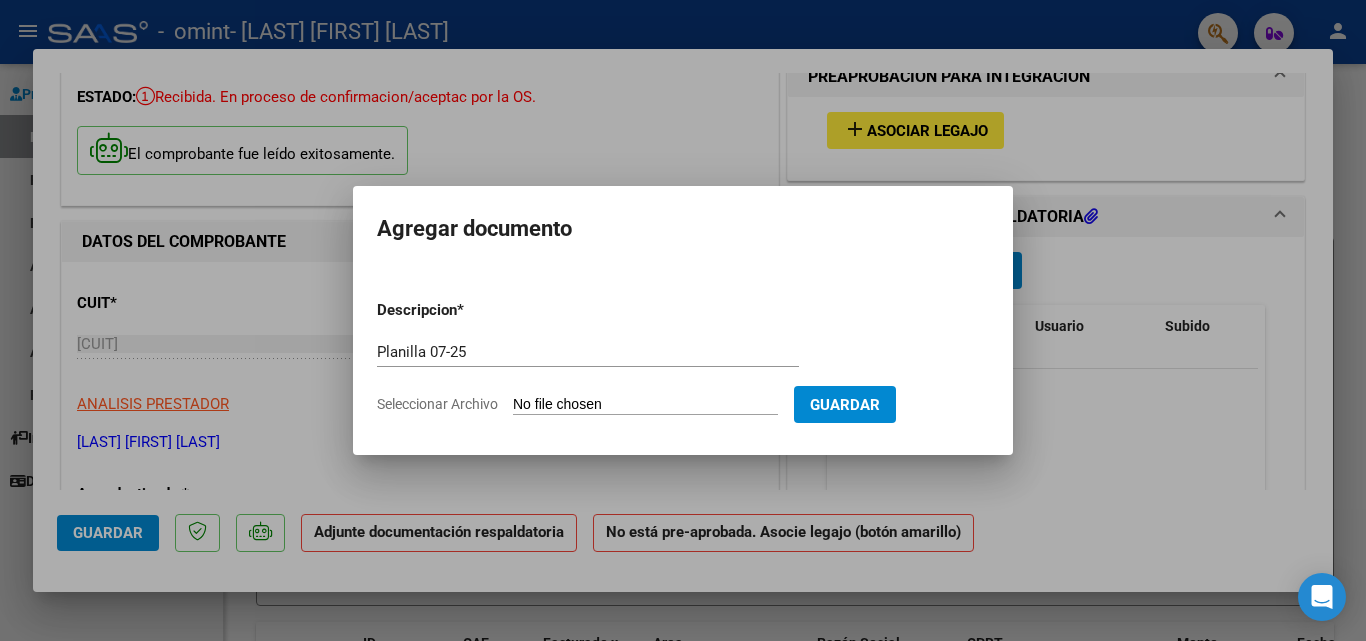 type on "C:\fakepath\Planilla 07-25.pdf" 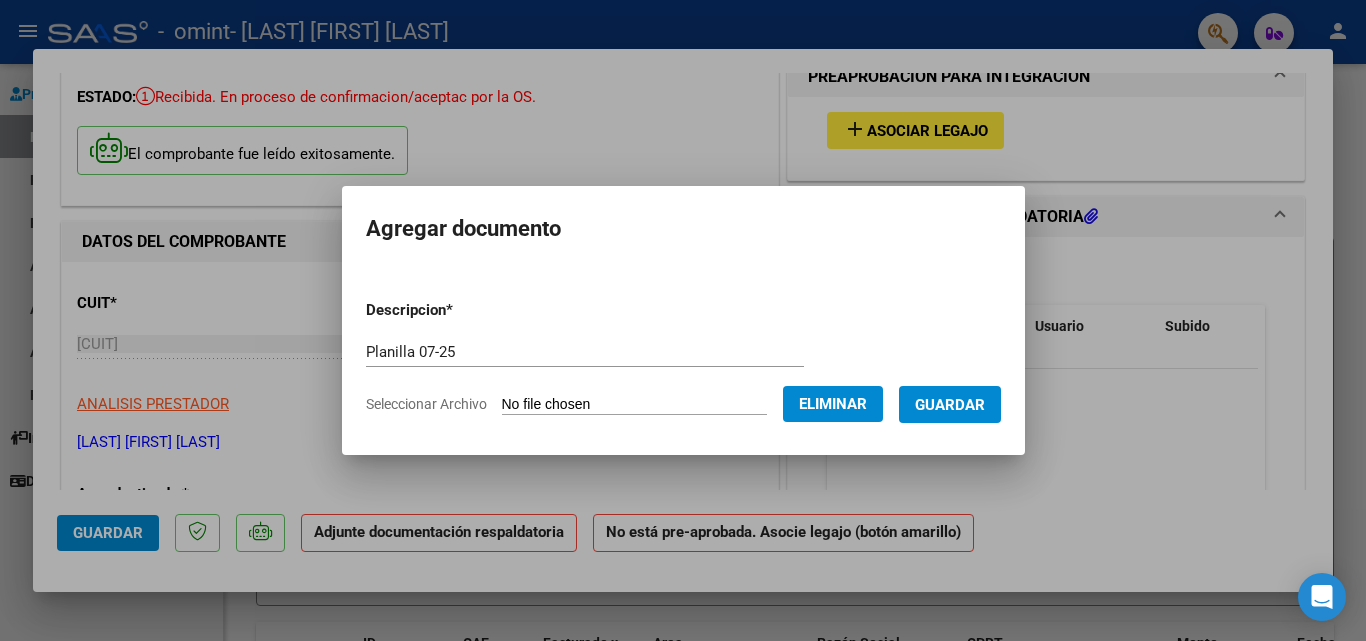 click on "Guardar" at bounding box center [950, 405] 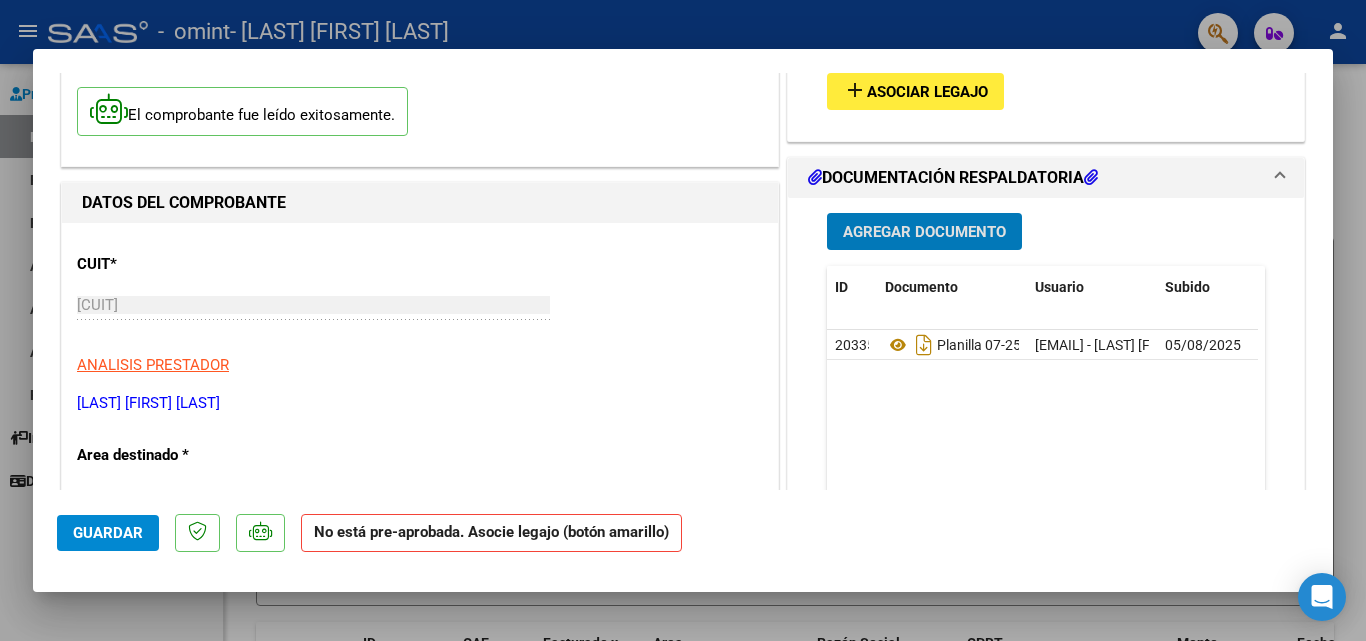 scroll, scrollTop: 20, scrollLeft: 0, axis: vertical 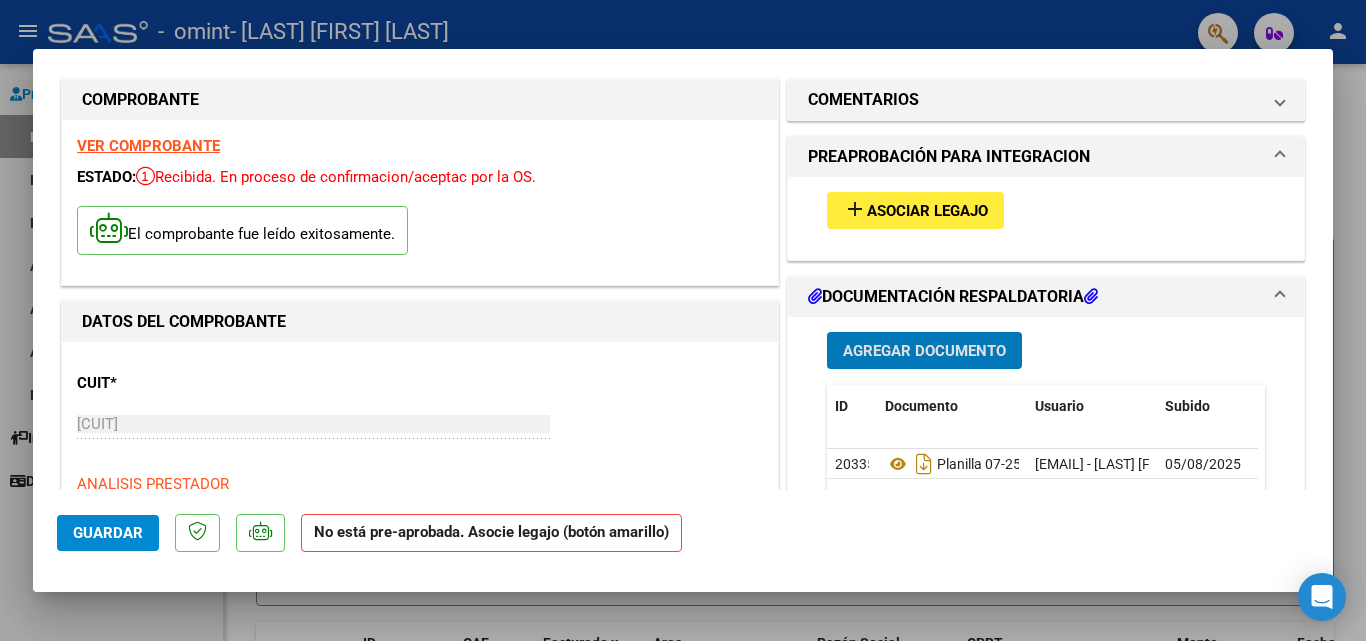 click on "Agregar Documento" at bounding box center [924, 351] 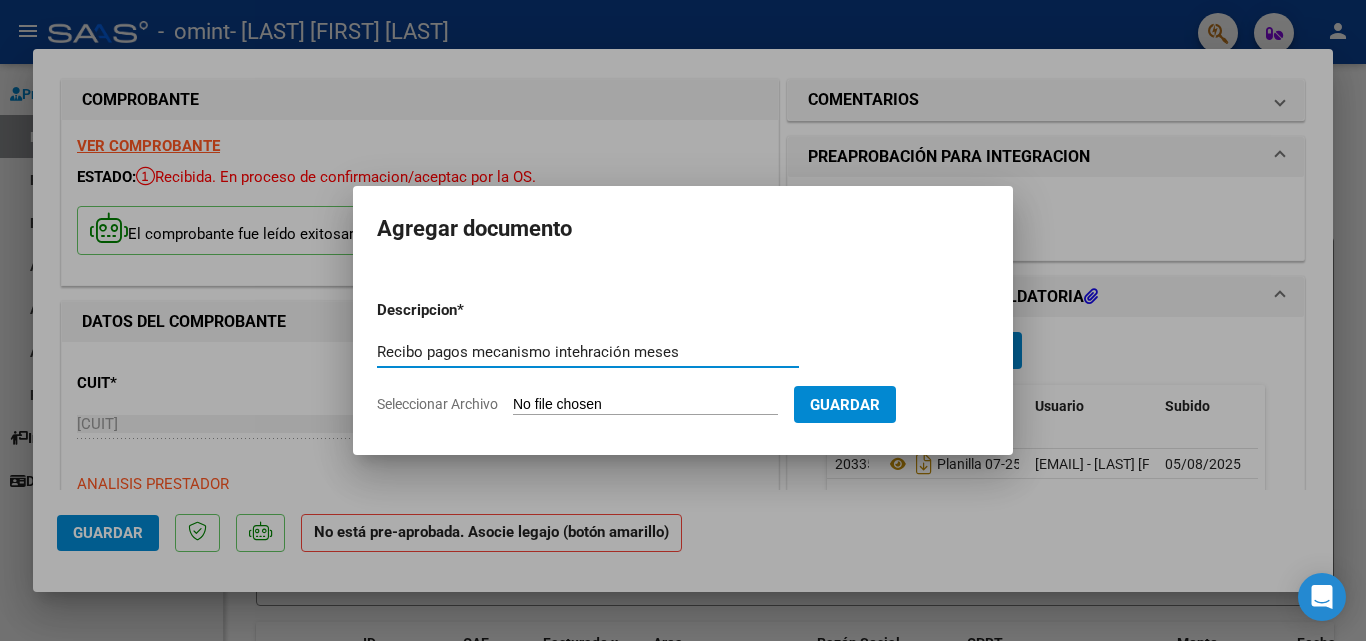 click on "Recibo pagos mecanismo intehración meses" at bounding box center (588, 352) 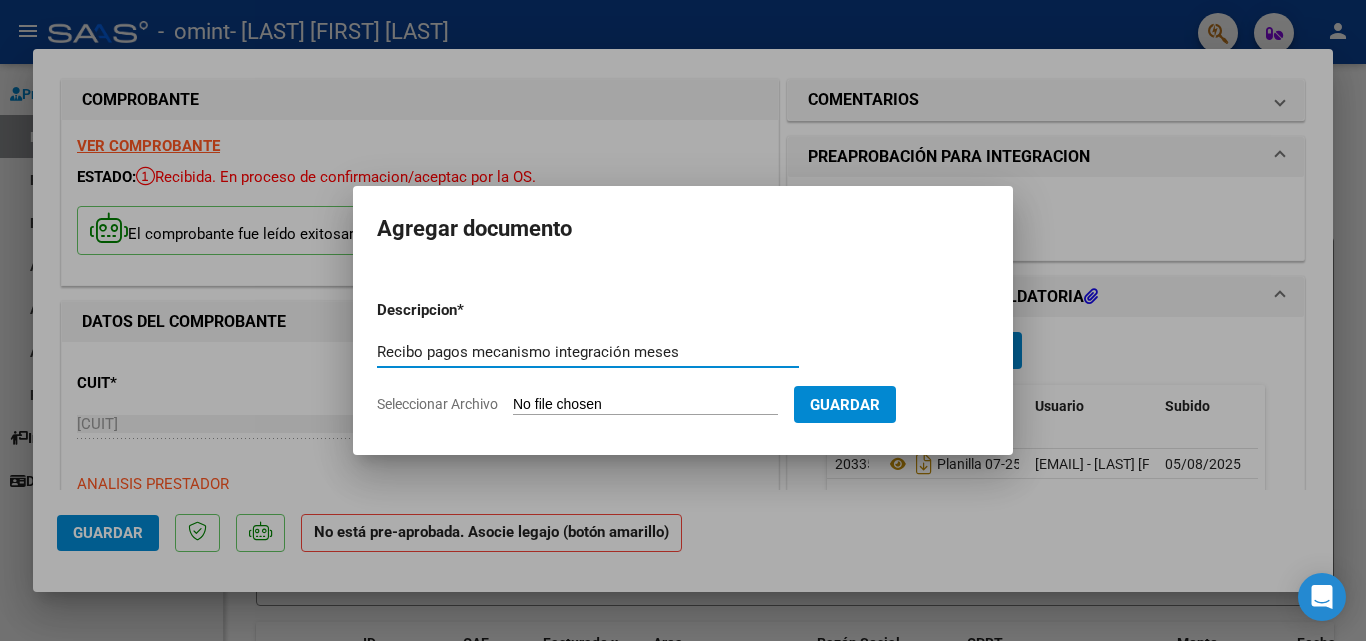 click on "Recibo pagos mecanismo integración meses" at bounding box center (588, 352) 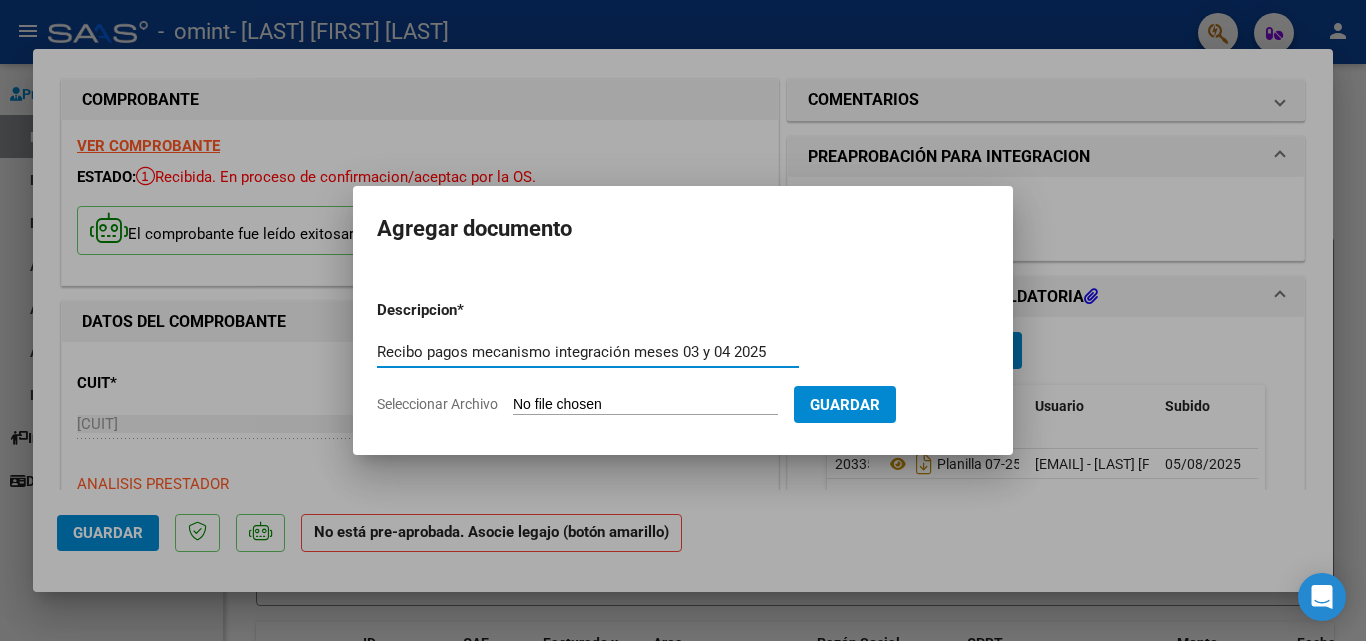 type on "Recibo pagos mecanismo integración meses 03 y 04 2025" 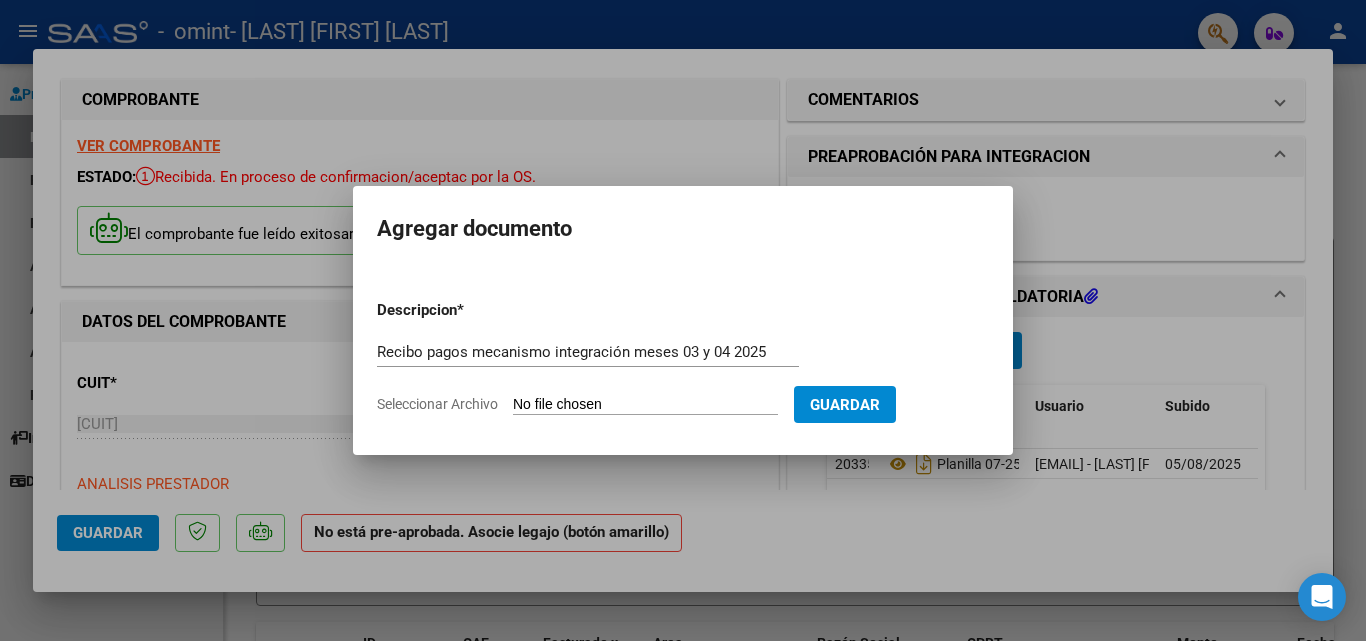 click on "Seleccionar Archivo" 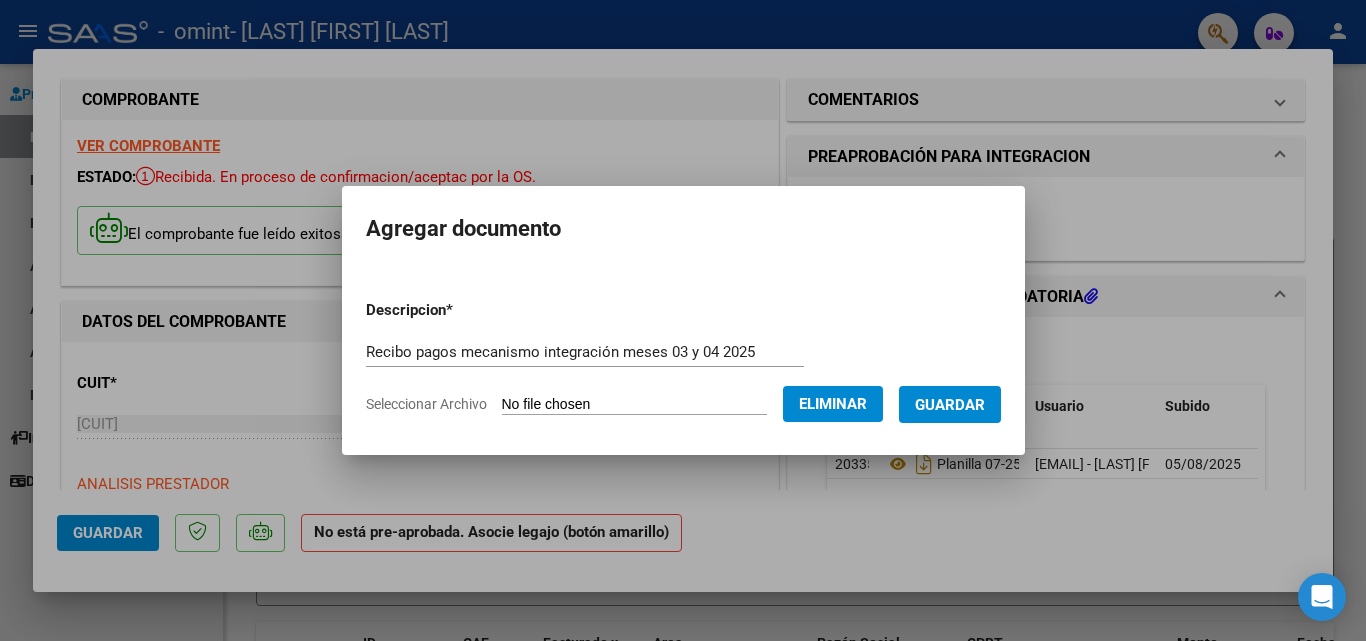 click on "Guardar" at bounding box center (950, 405) 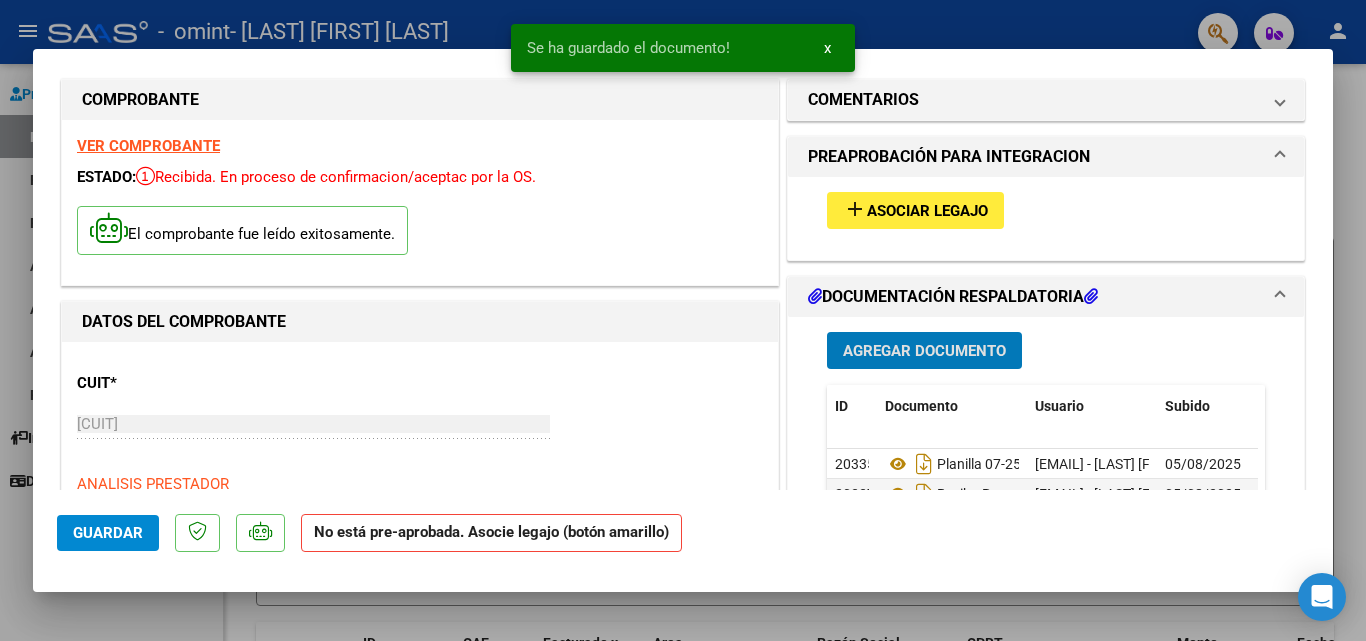 click on "Agregar Documento" at bounding box center (924, 351) 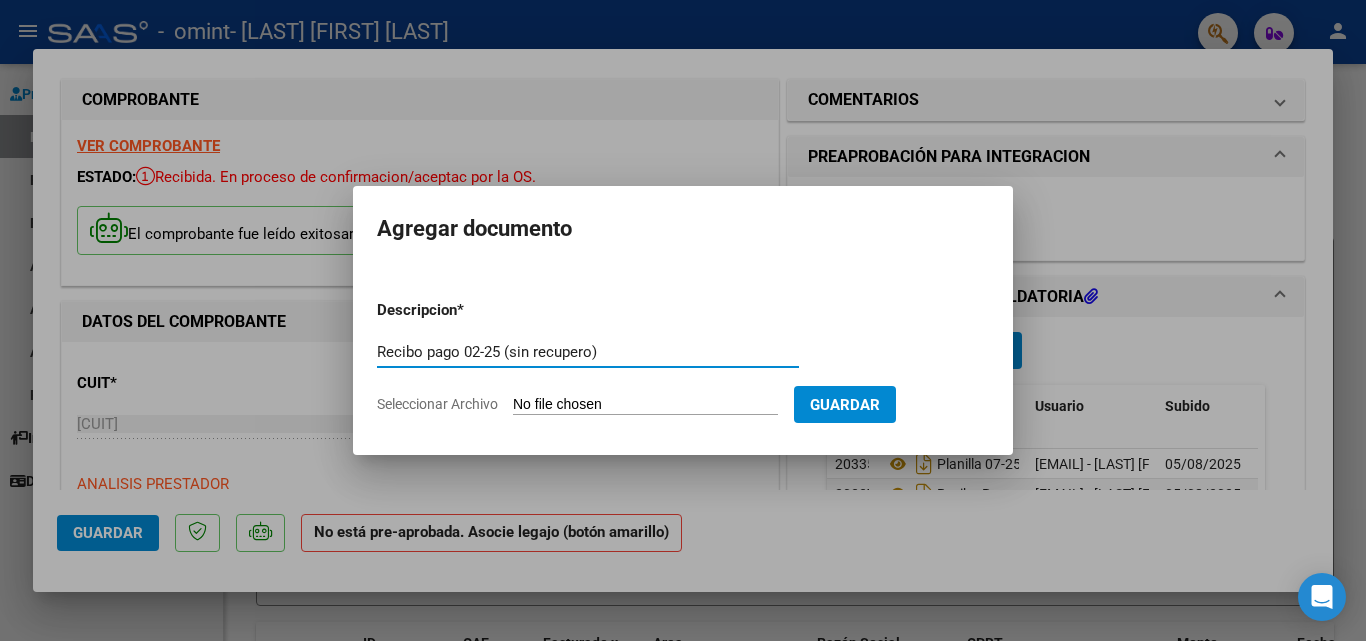 type on "Recibo pago 02-25 (sin recupero)" 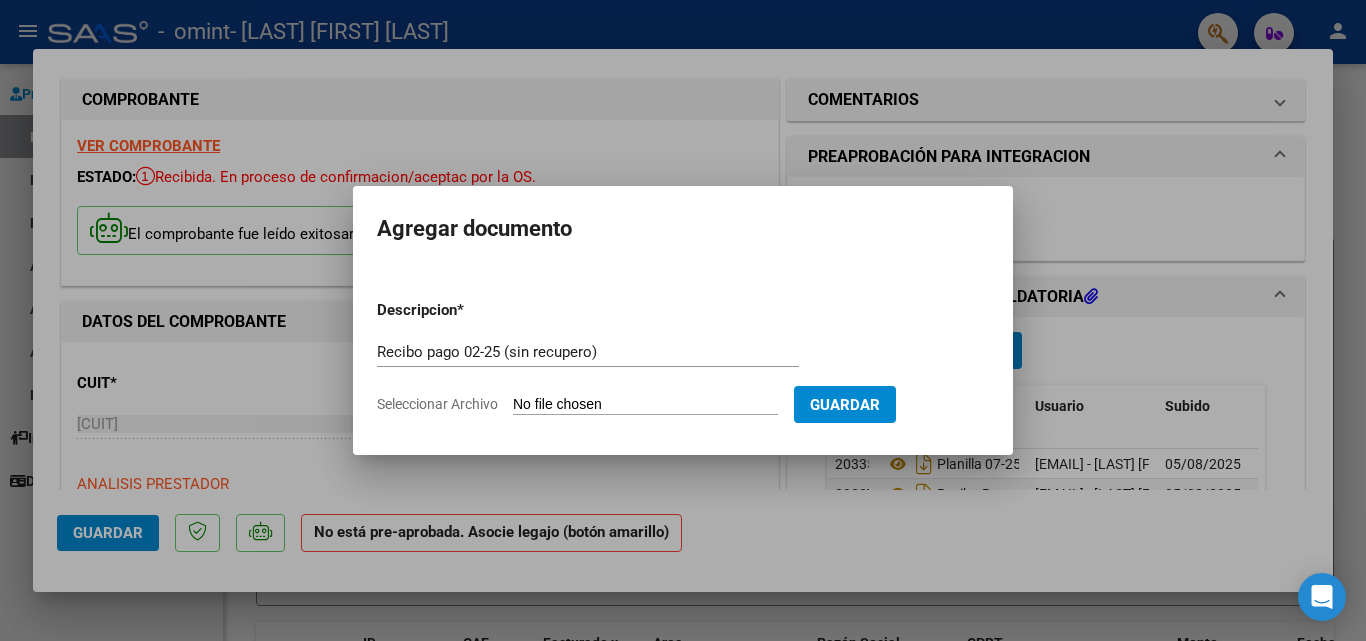 type on "C:\fakepath\Recibo 02-25.pdf" 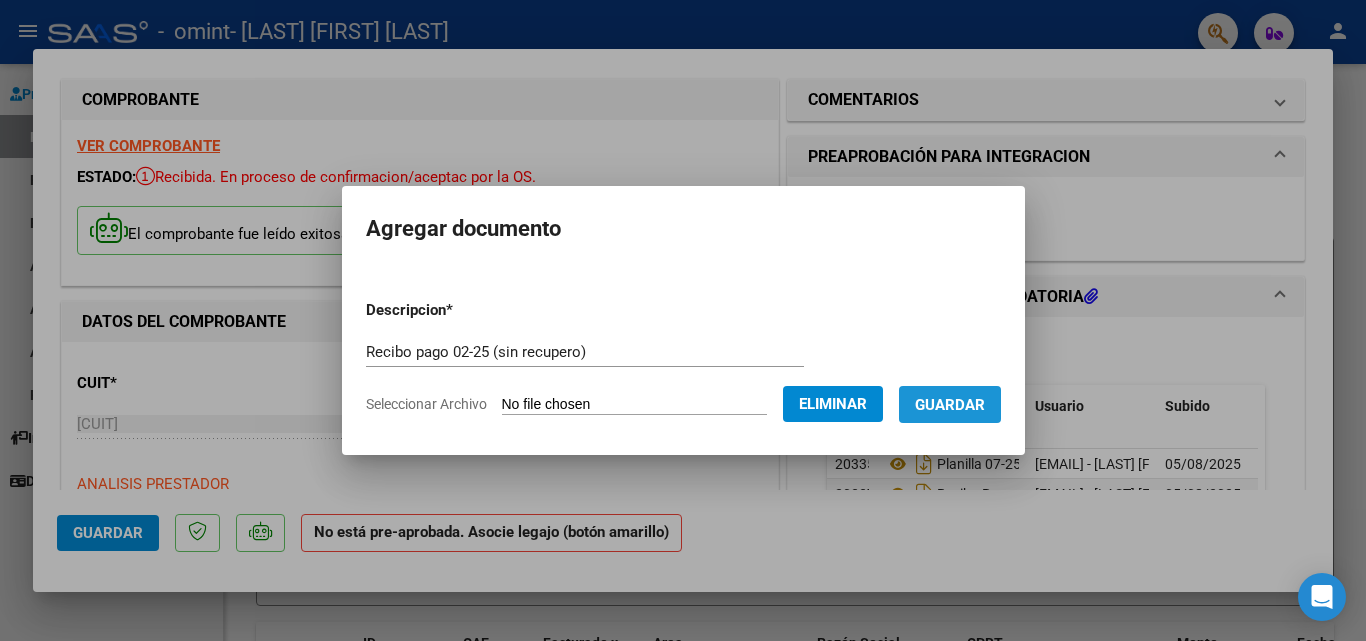 click on "Guardar" at bounding box center (950, 405) 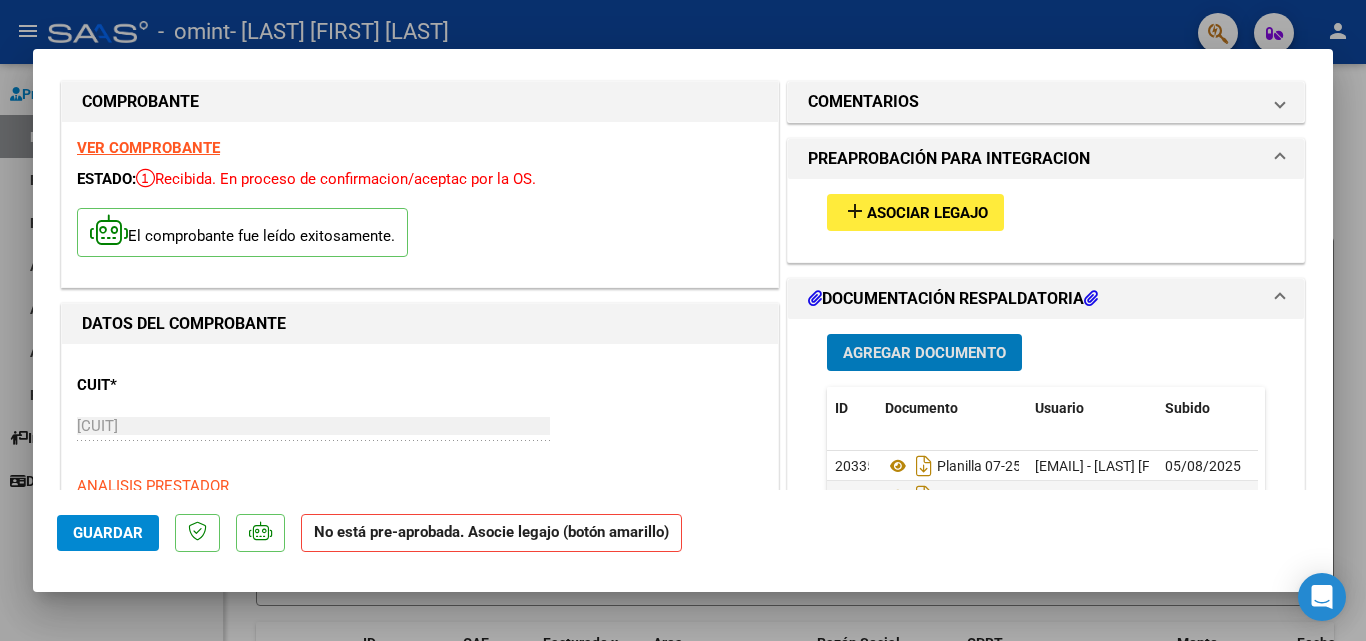 scroll, scrollTop: 0, scrollLeft: 0, axis: both 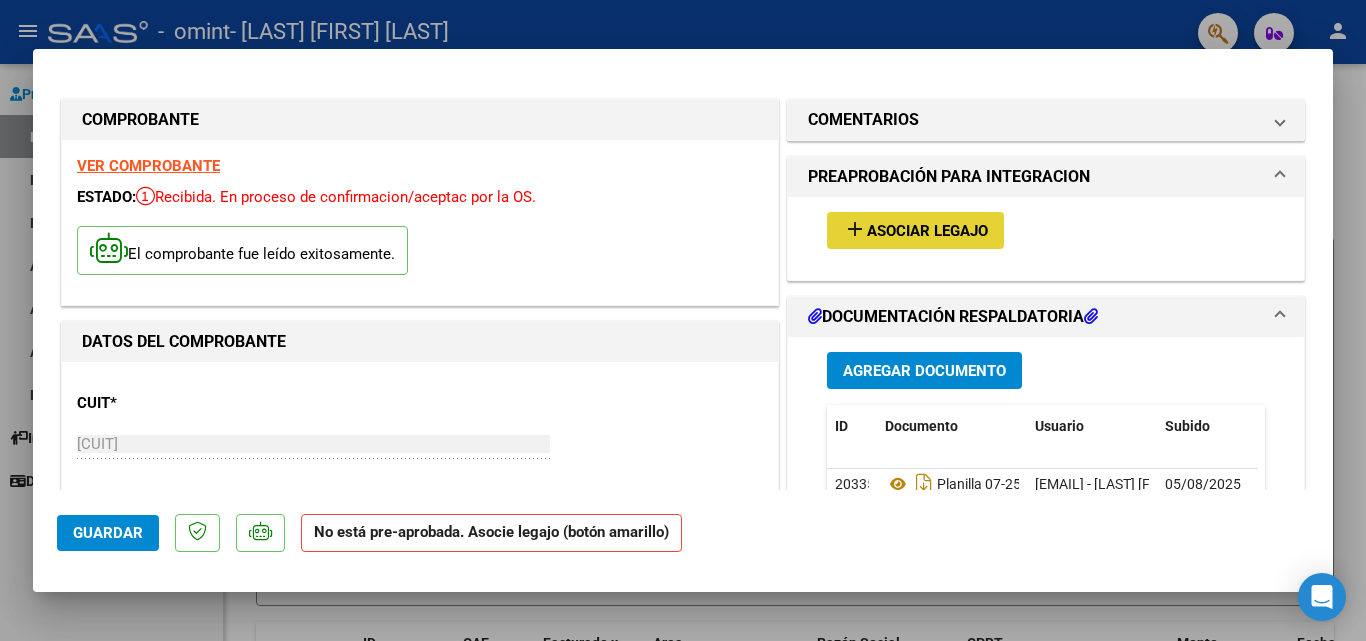 click on "add Asociar Legajo" at bounding box center (915, 230) 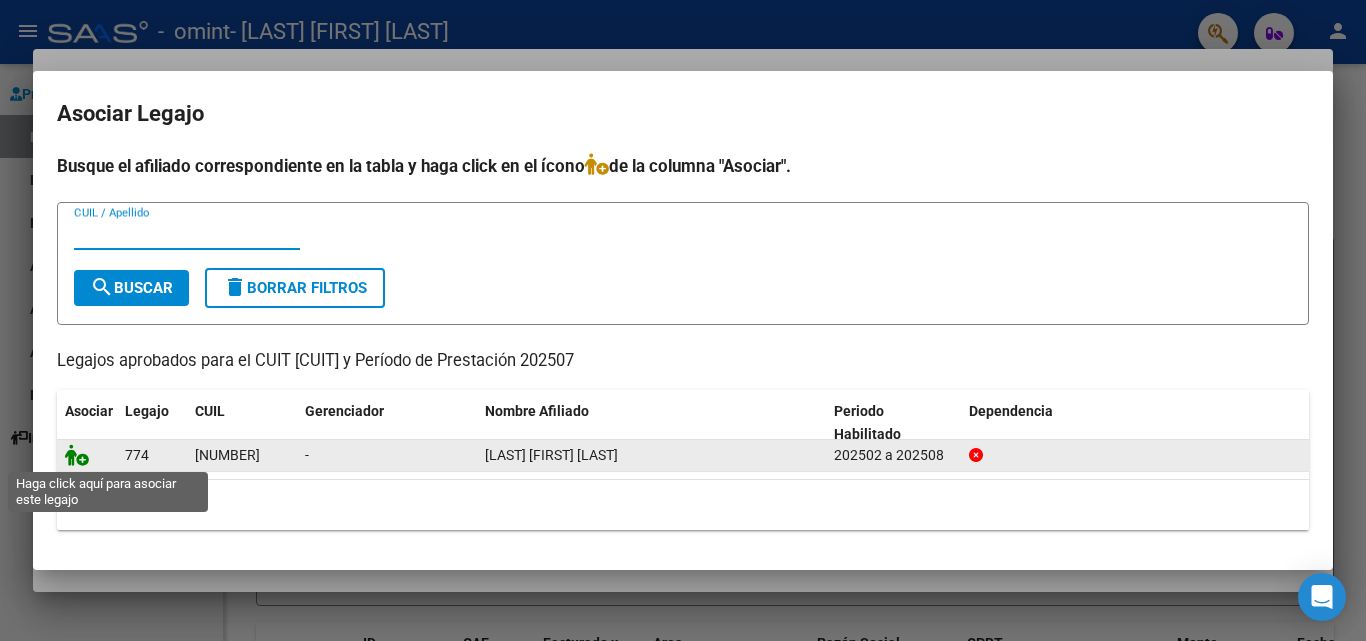 click 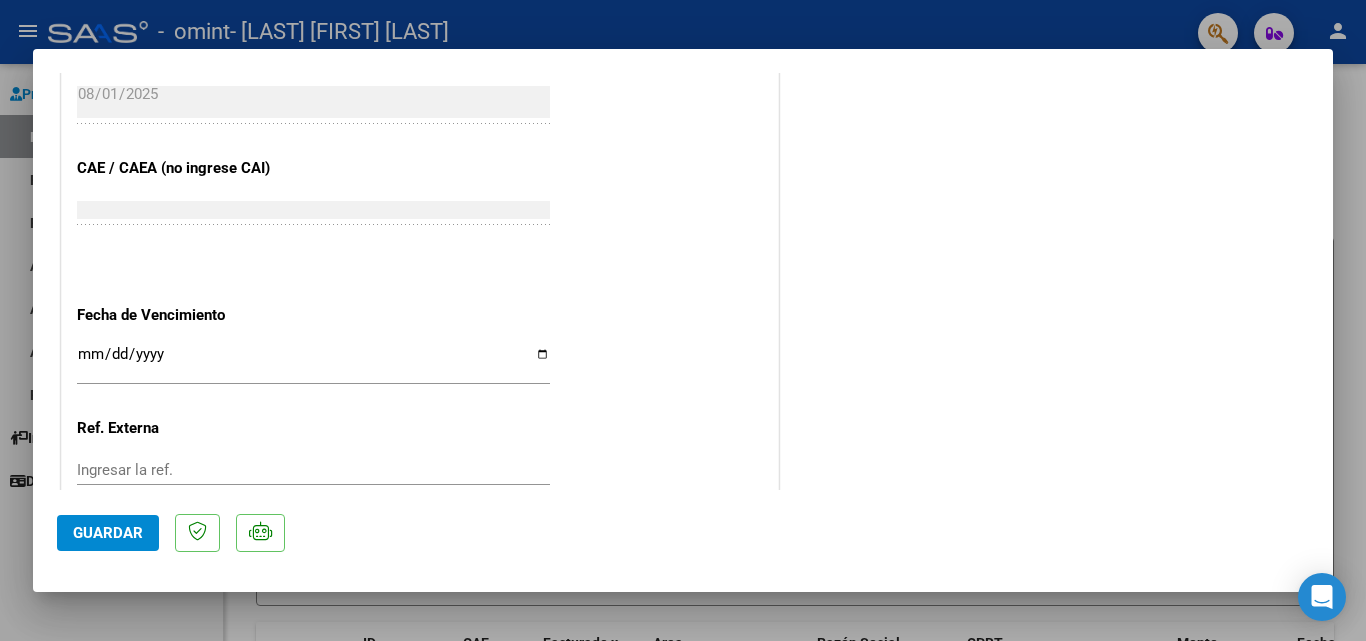 scroll, scrollTop: 1373, scrollLeft: 0, axis: vertical 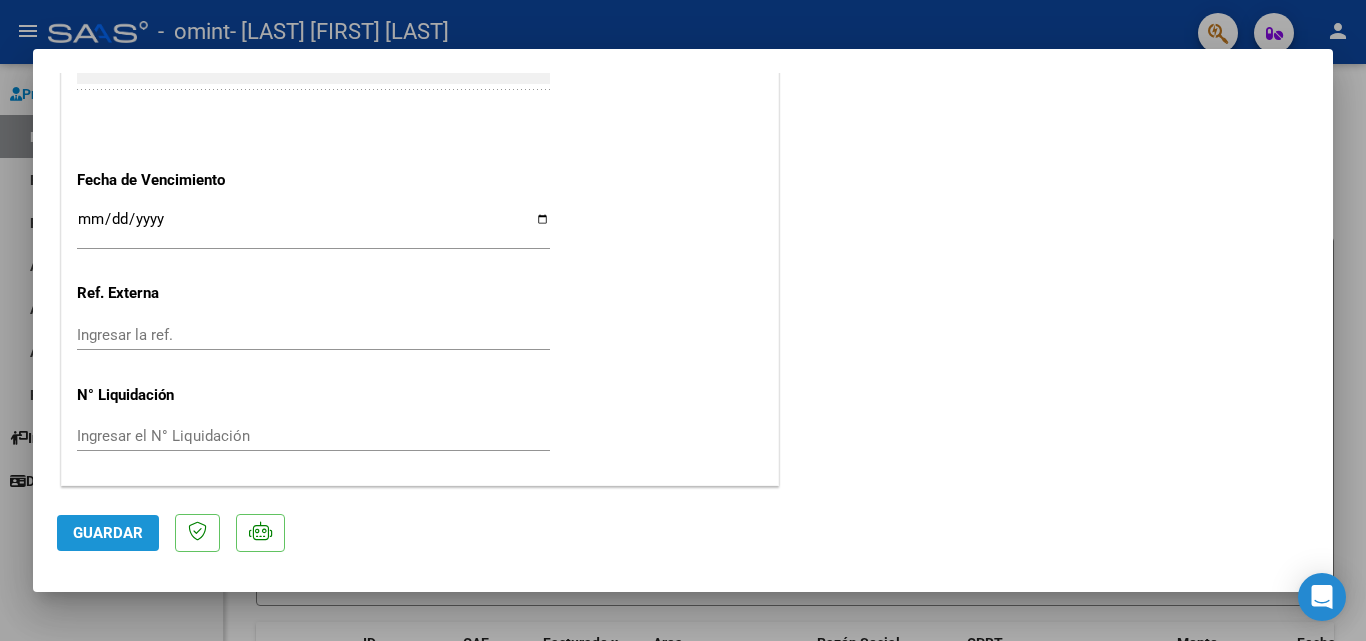 click on "Guardar" 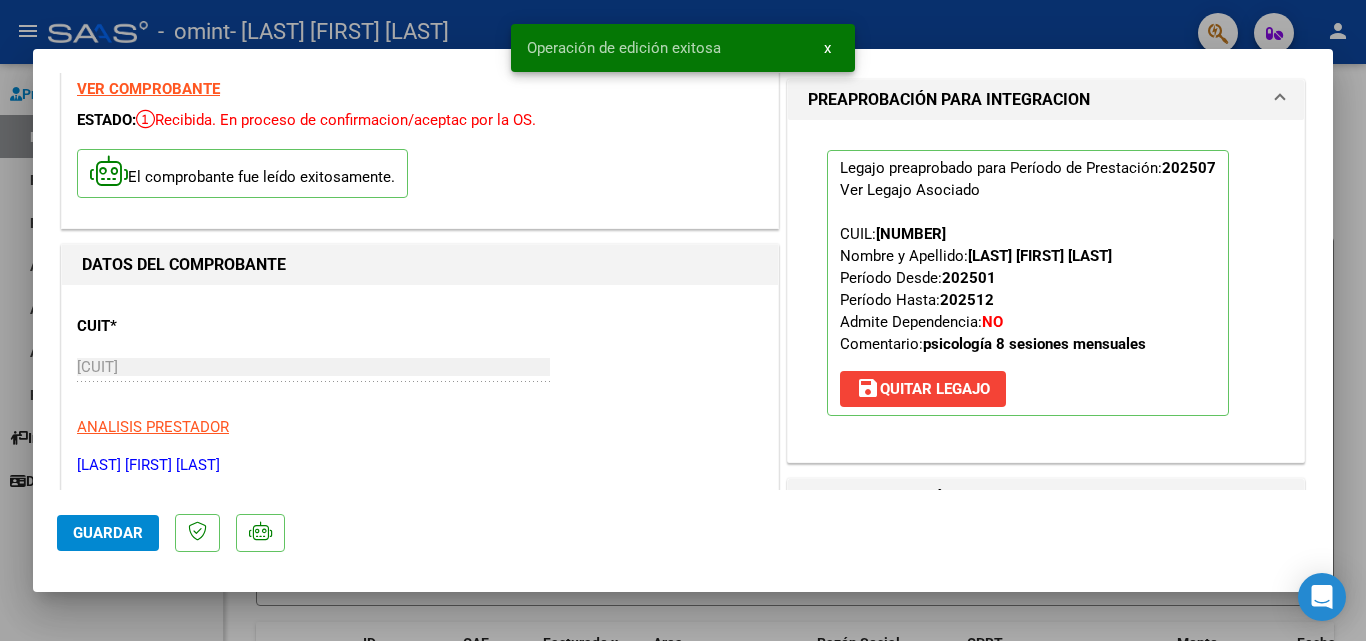 scroll, scrollTop: 0, scrollLeft: 0, axis: both 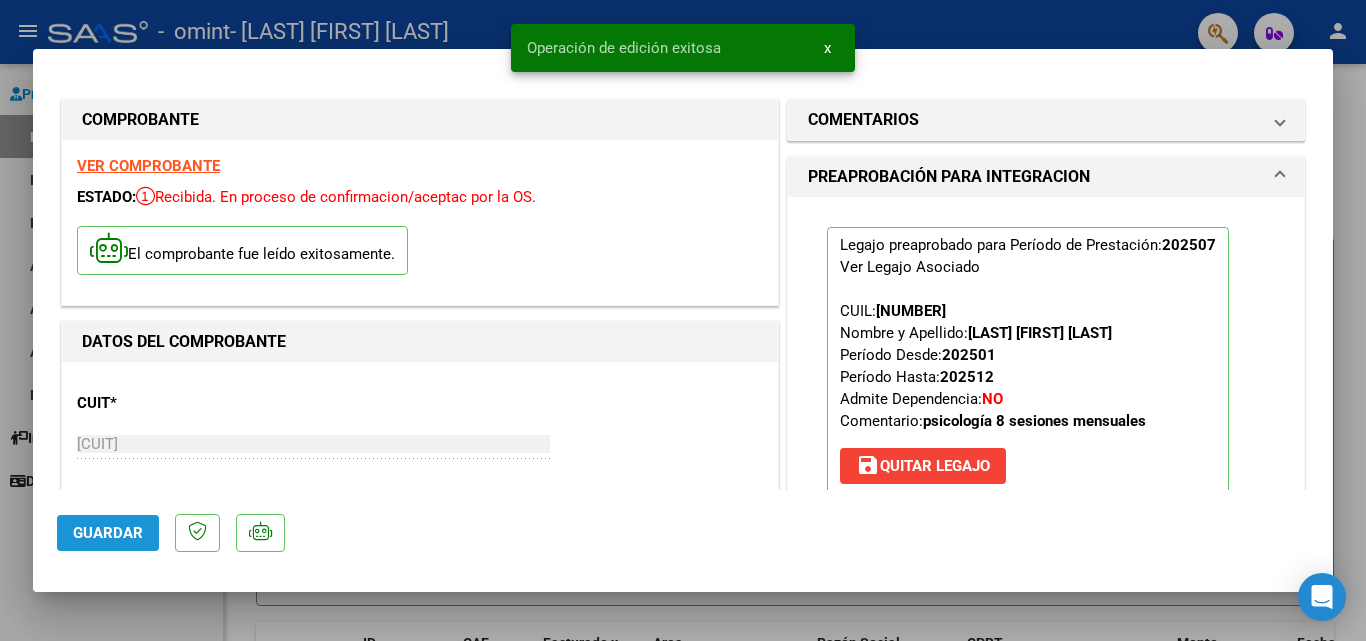 click on "Guardar" 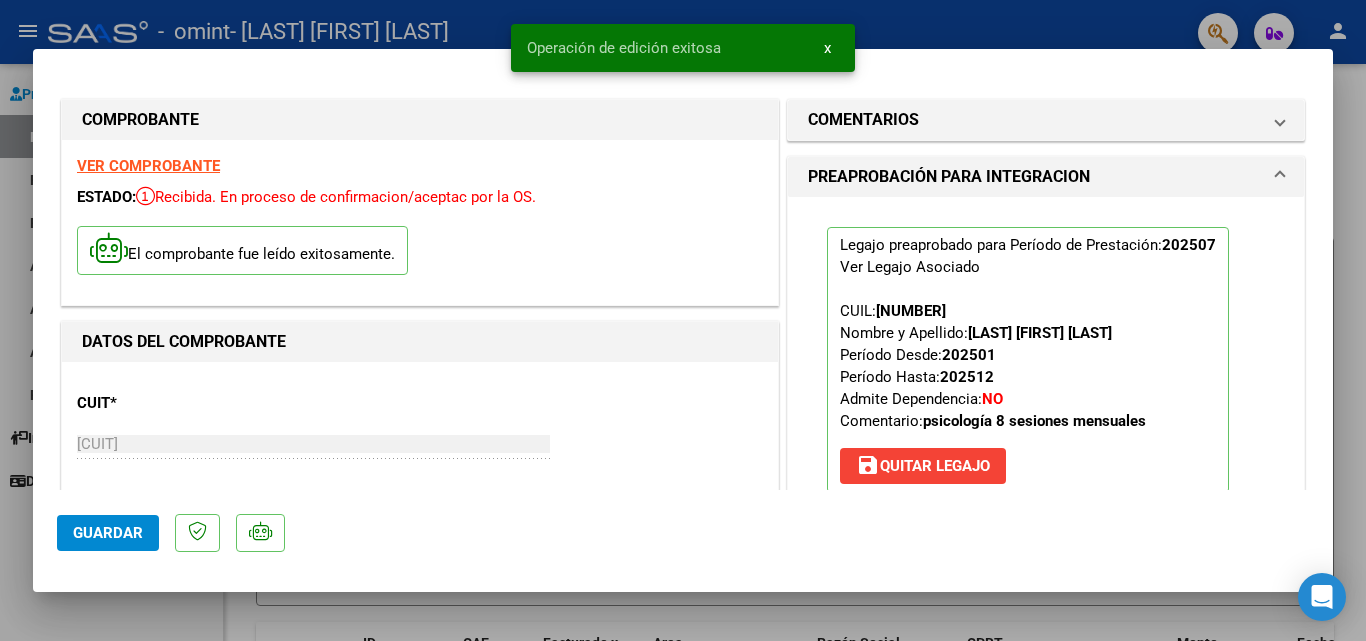 click at bounding box center (683, 320) 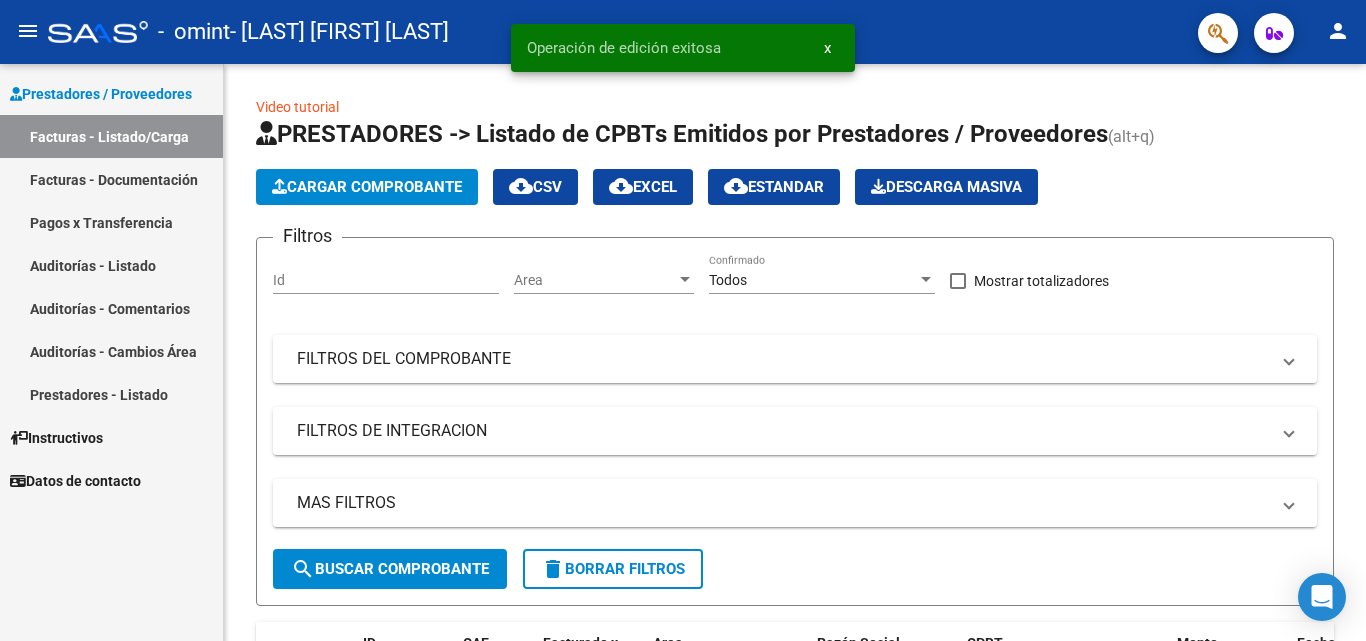 click on "x" at bounding box center (827, 48) 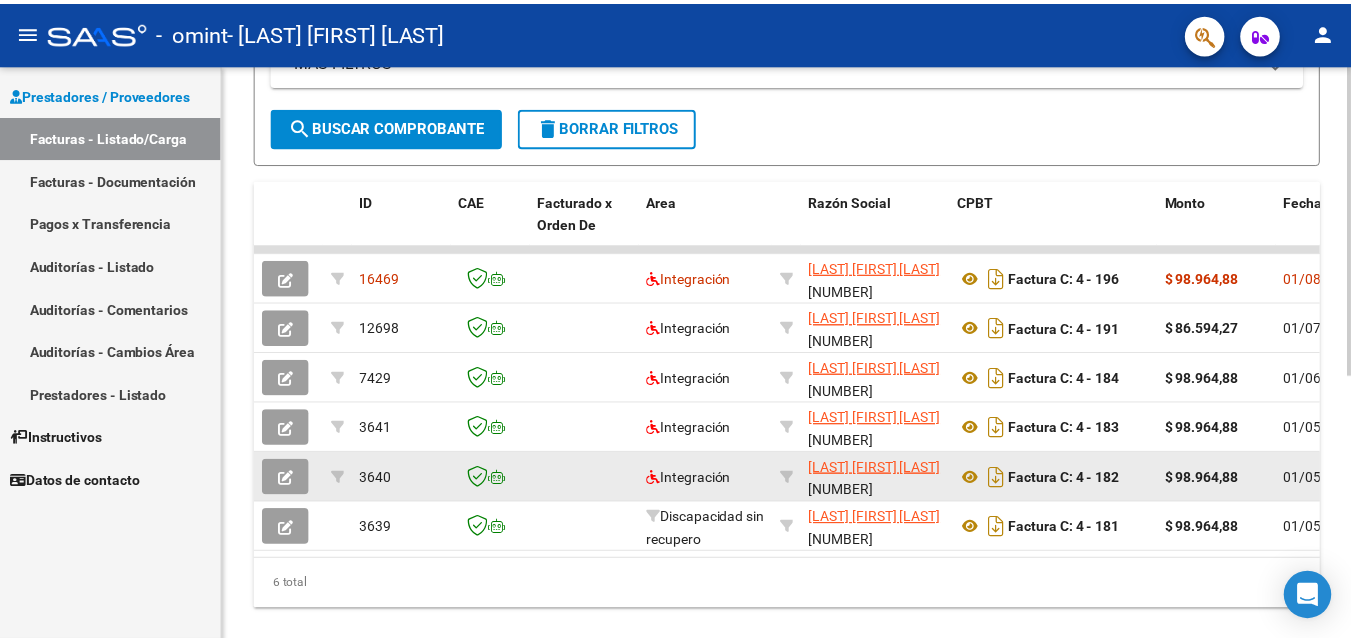 scroll, scrollTop: 491, scrollLeft: 0, axis: vertical 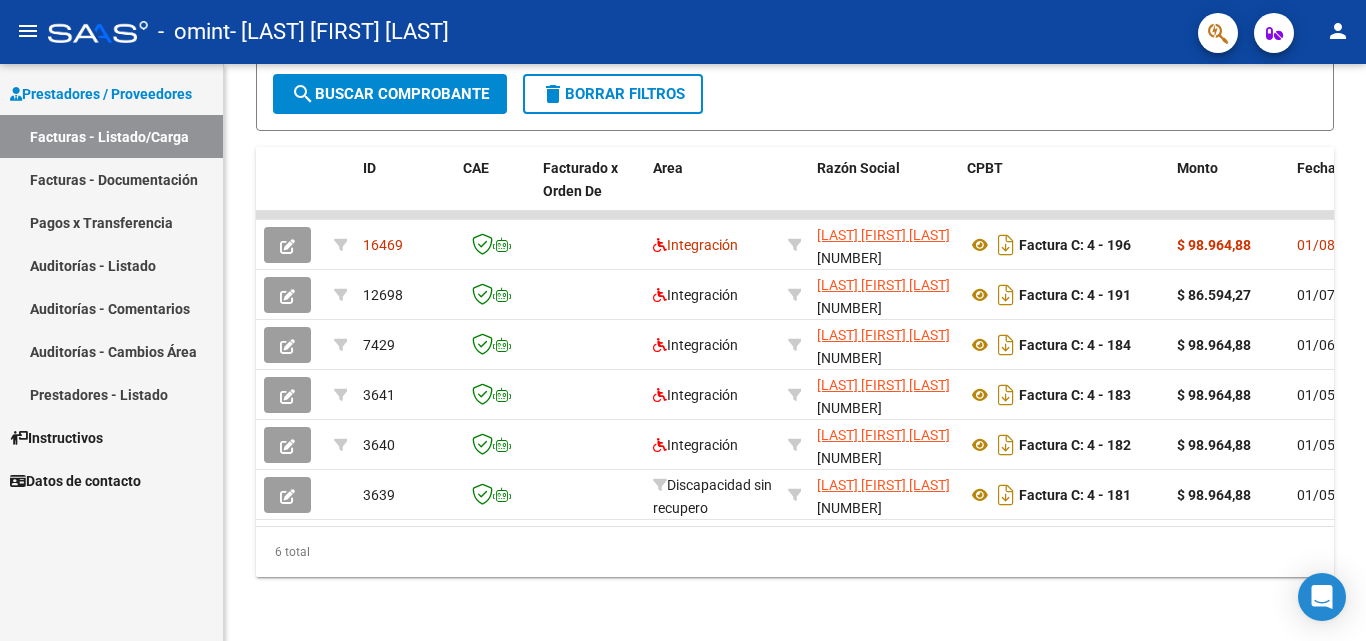 click on "person" 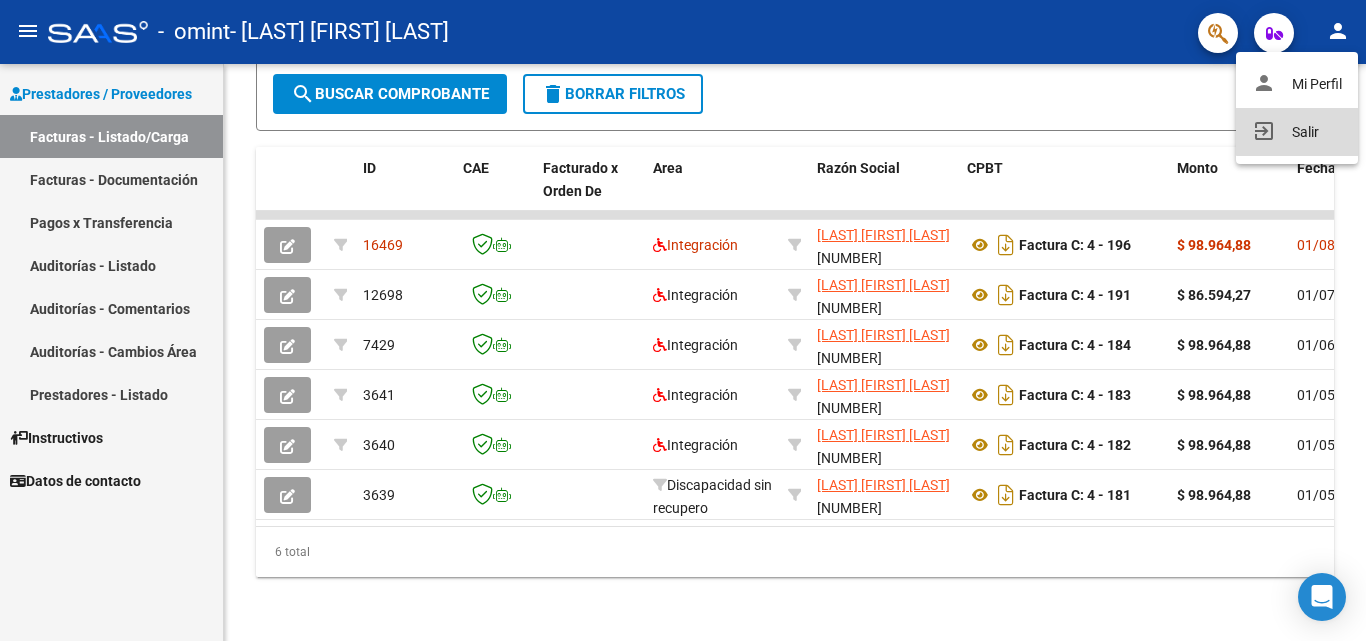 click on "exit_to_app  Salir" at bounding box center (1297, 132) 